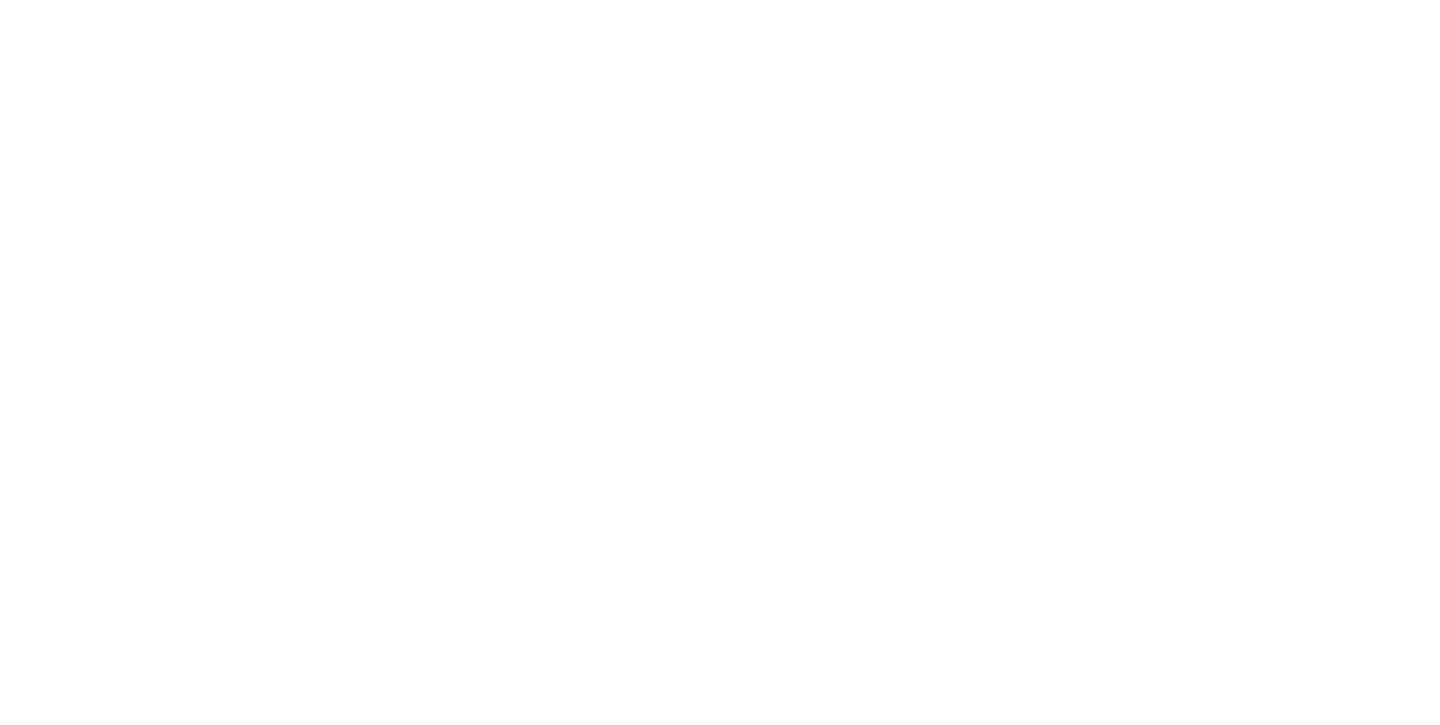 scroll, scrollTop: 0, scrollLeft: 0, axis: both 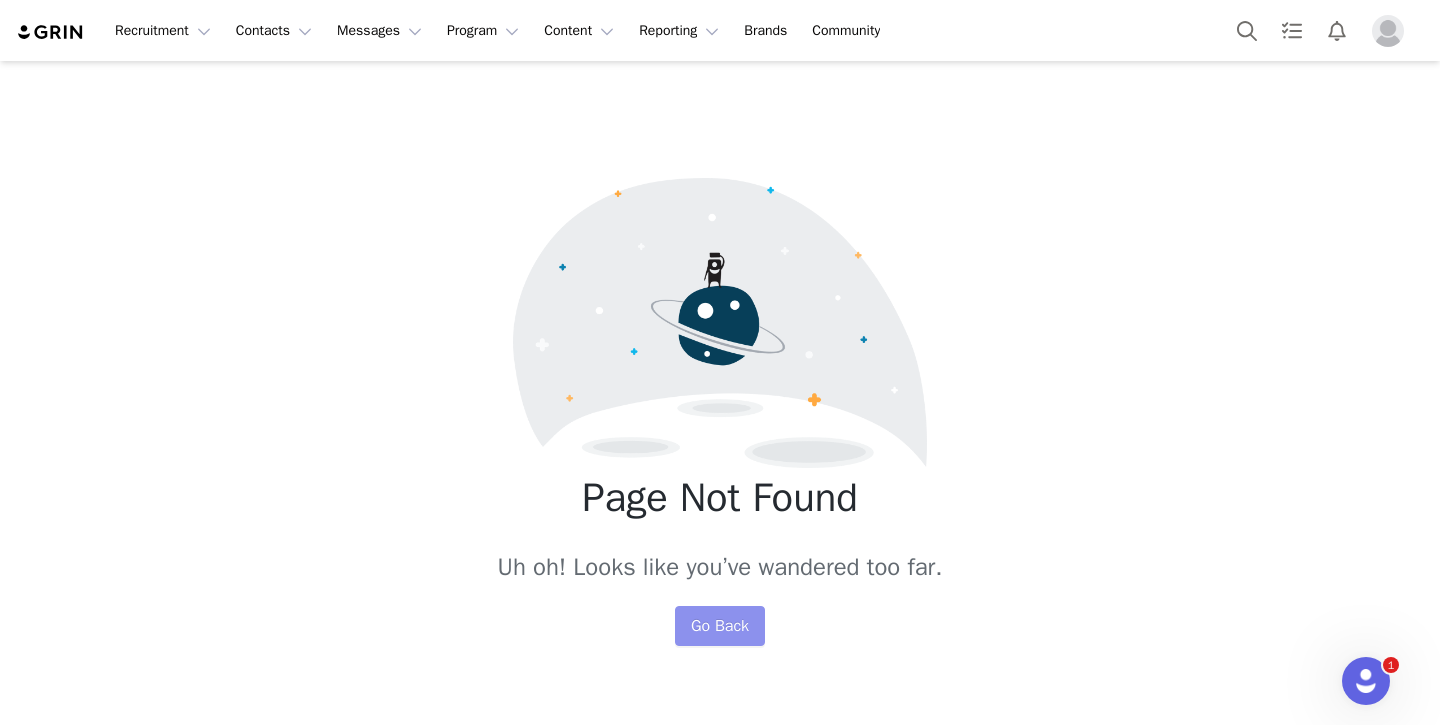 click on "Go Back" at bounding box center (720, 626) 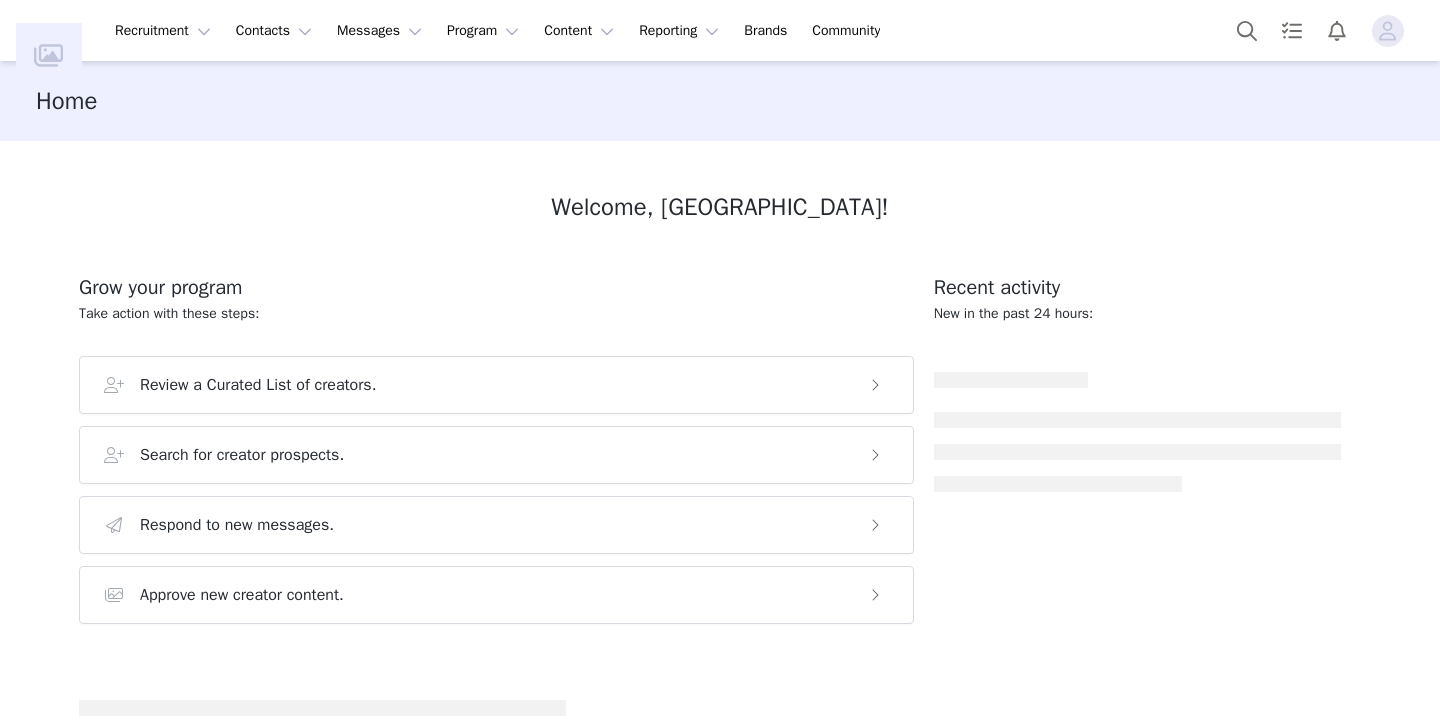 scroll, scrollTop: 0, scrollLeft: 0, axis: both 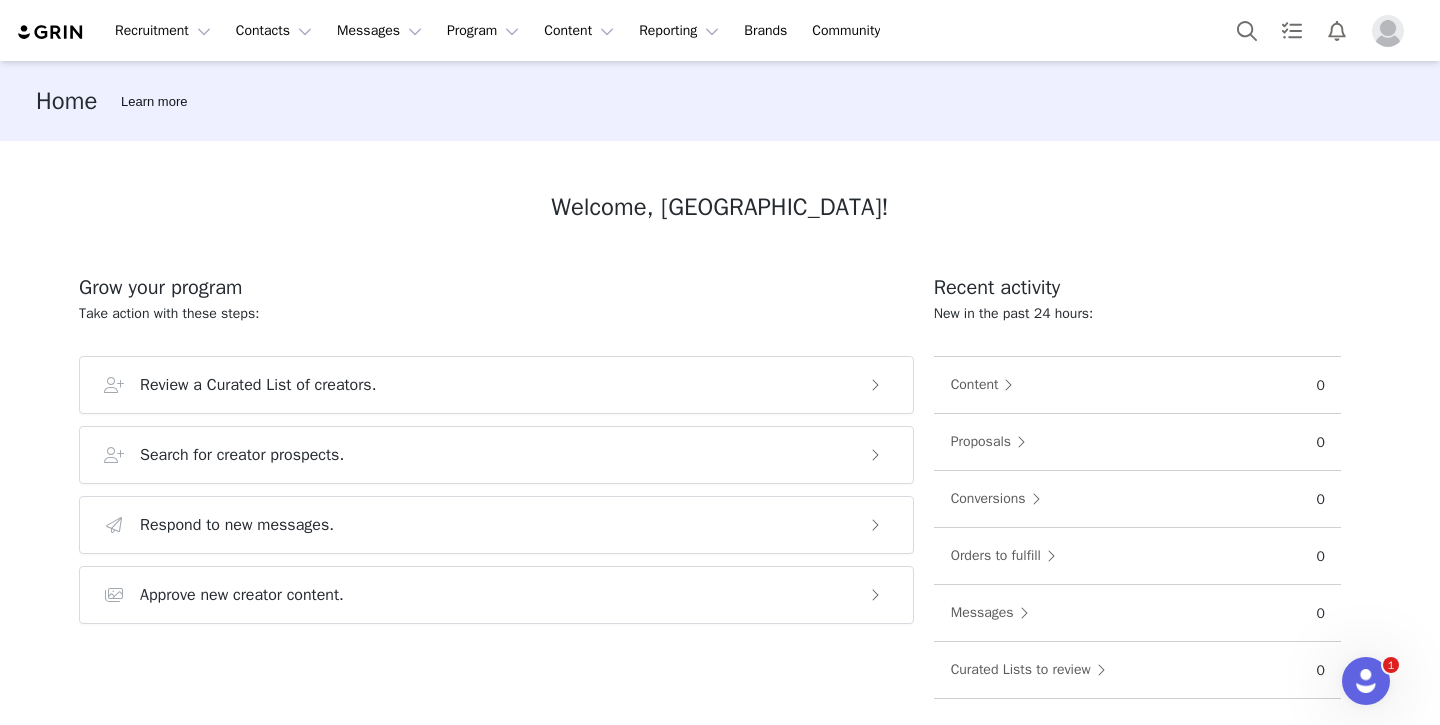 click at bounding box center (1388, 31) 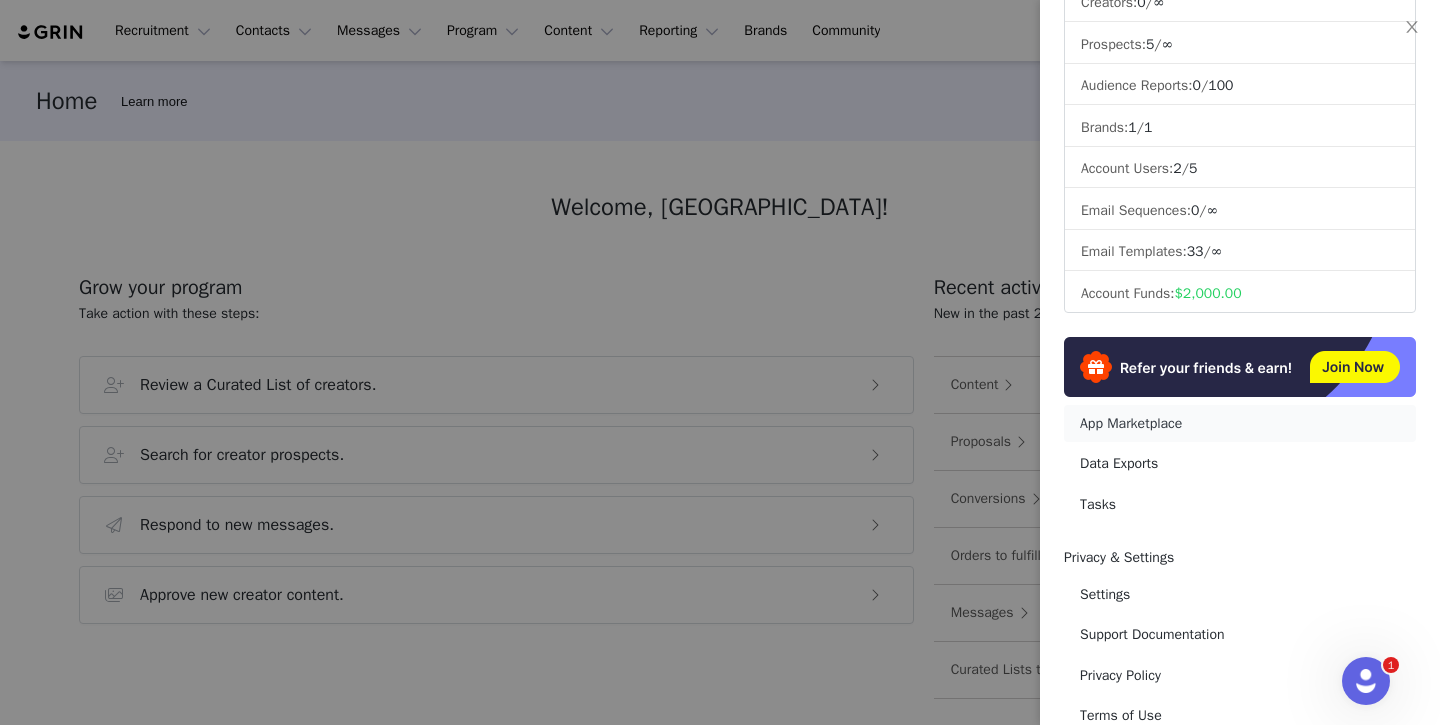 scroll, scrollTop: 0, scrollLeft: 0, axis: both 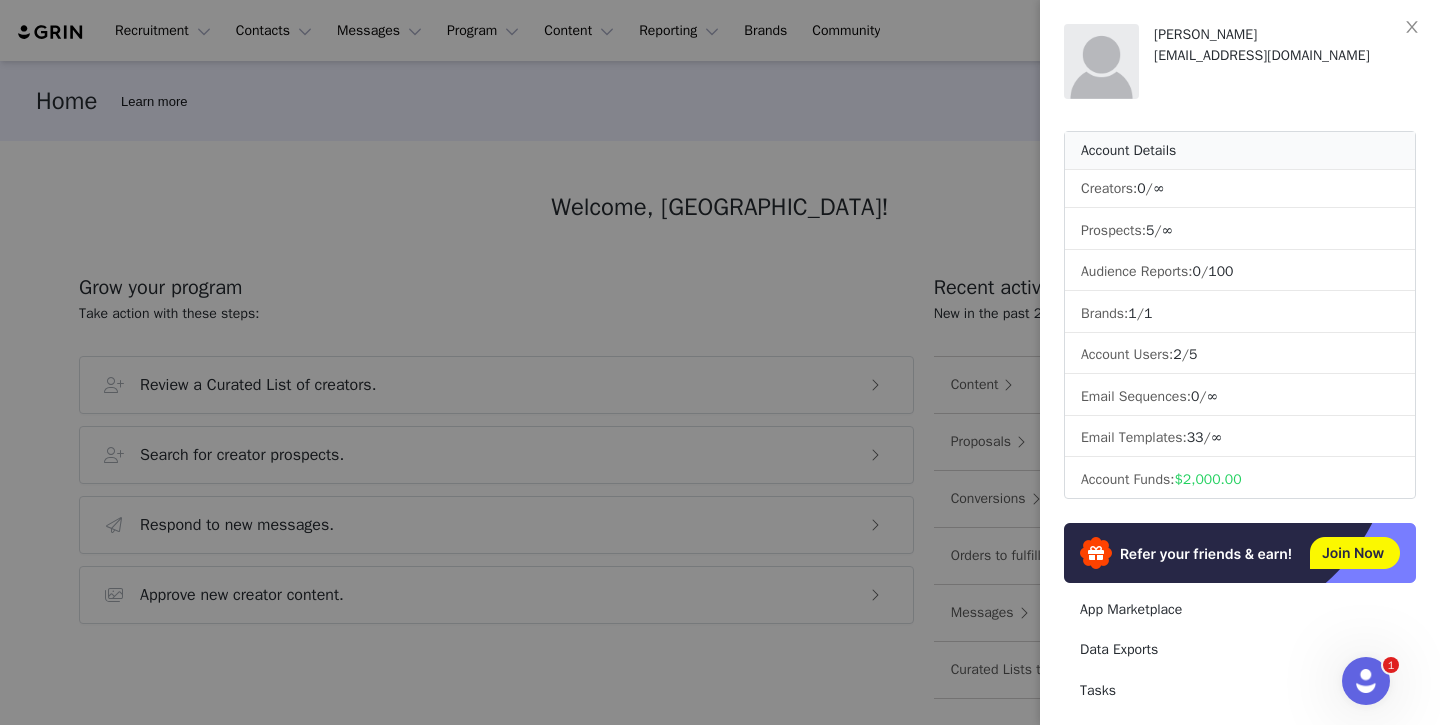 click on "Savannah Shaub   savannah@usesteward.com" at bounding box center [1285, 61] 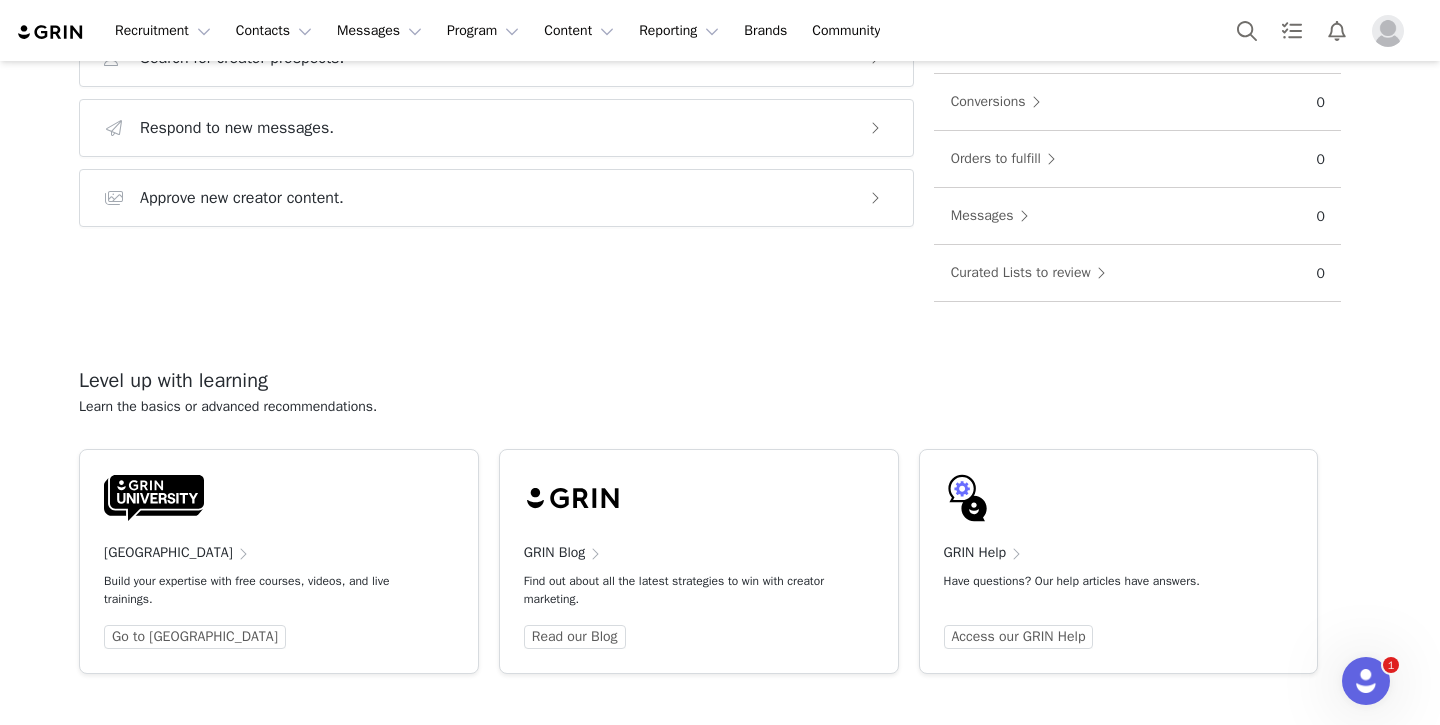 scroll, scrollTop: 0, scrollLeft: 0, axis: both 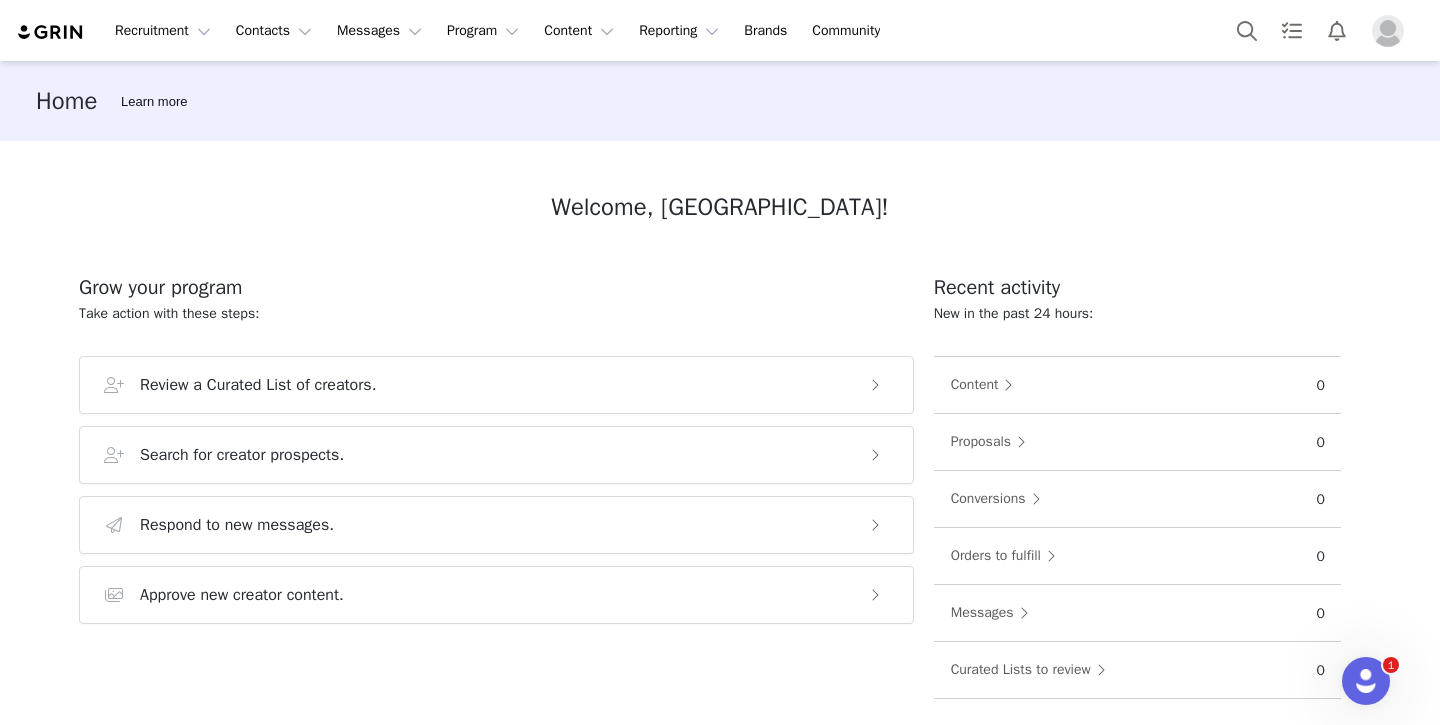click at bounding box center [1388, 31] 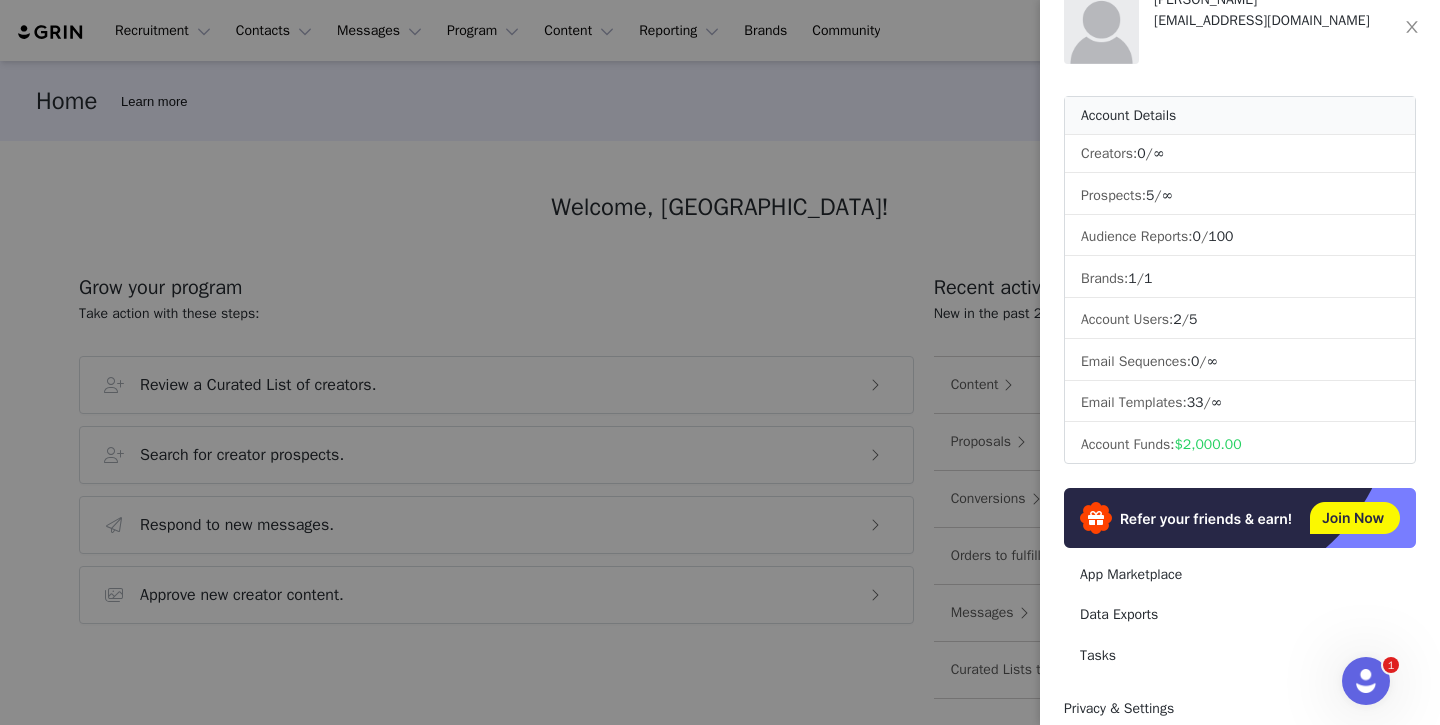 scroll, scrollTop: 0, scrollLeft: 0, axis: both 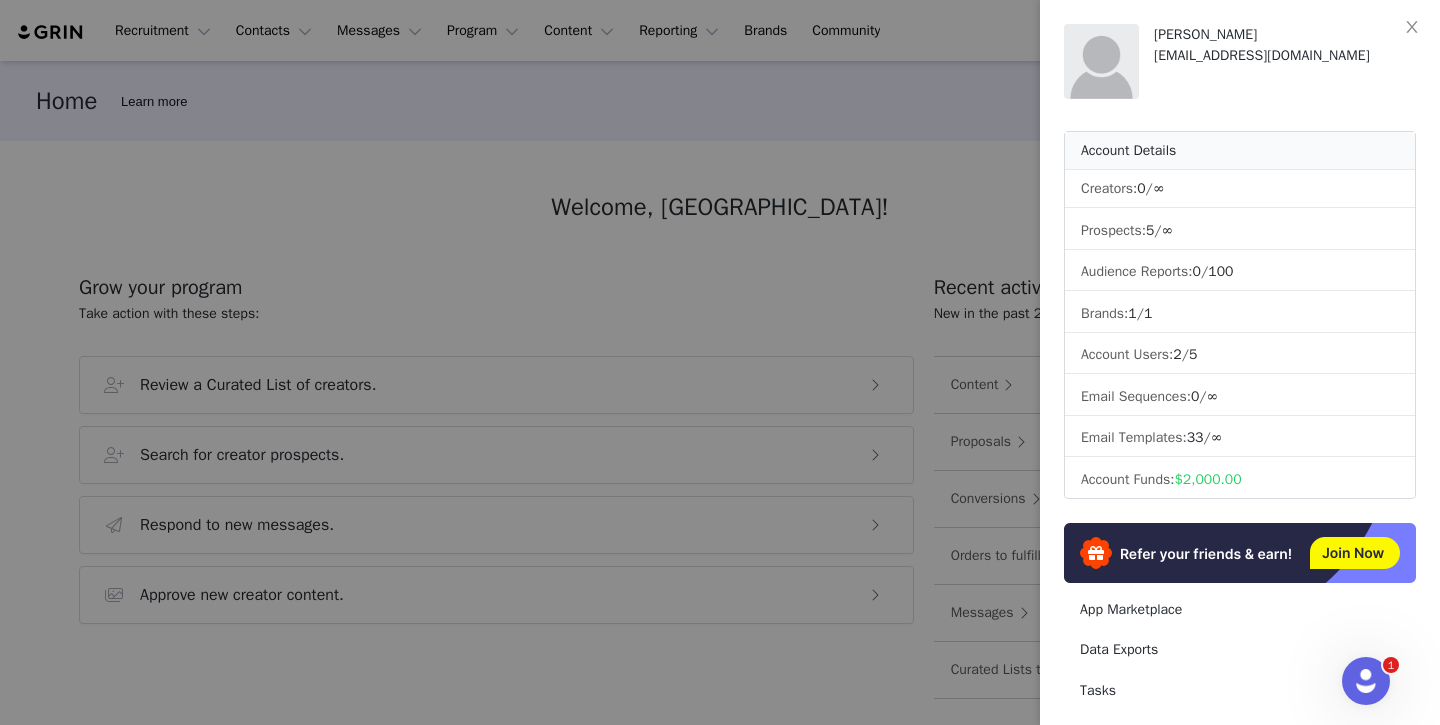 click at bounding box center [720, 362] 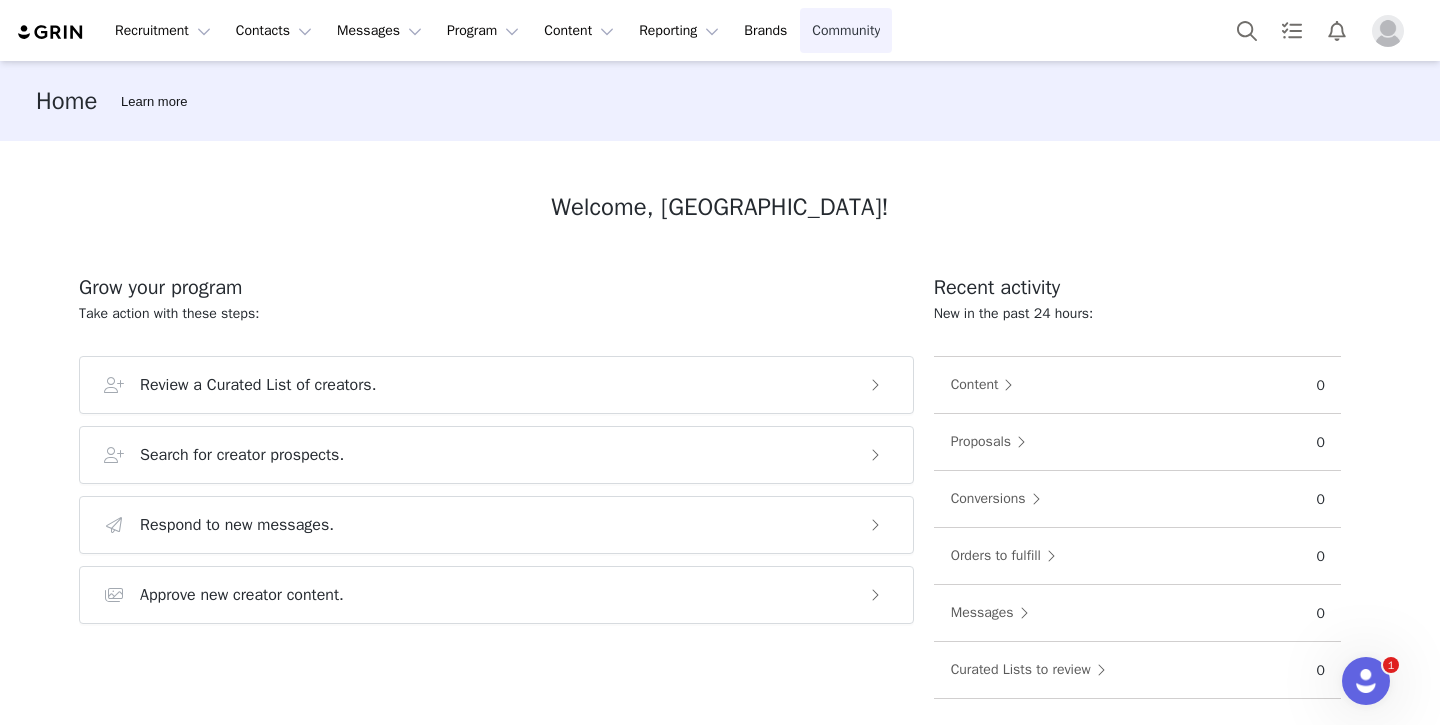 click on "Community Community" at bounding box center [846, 30] 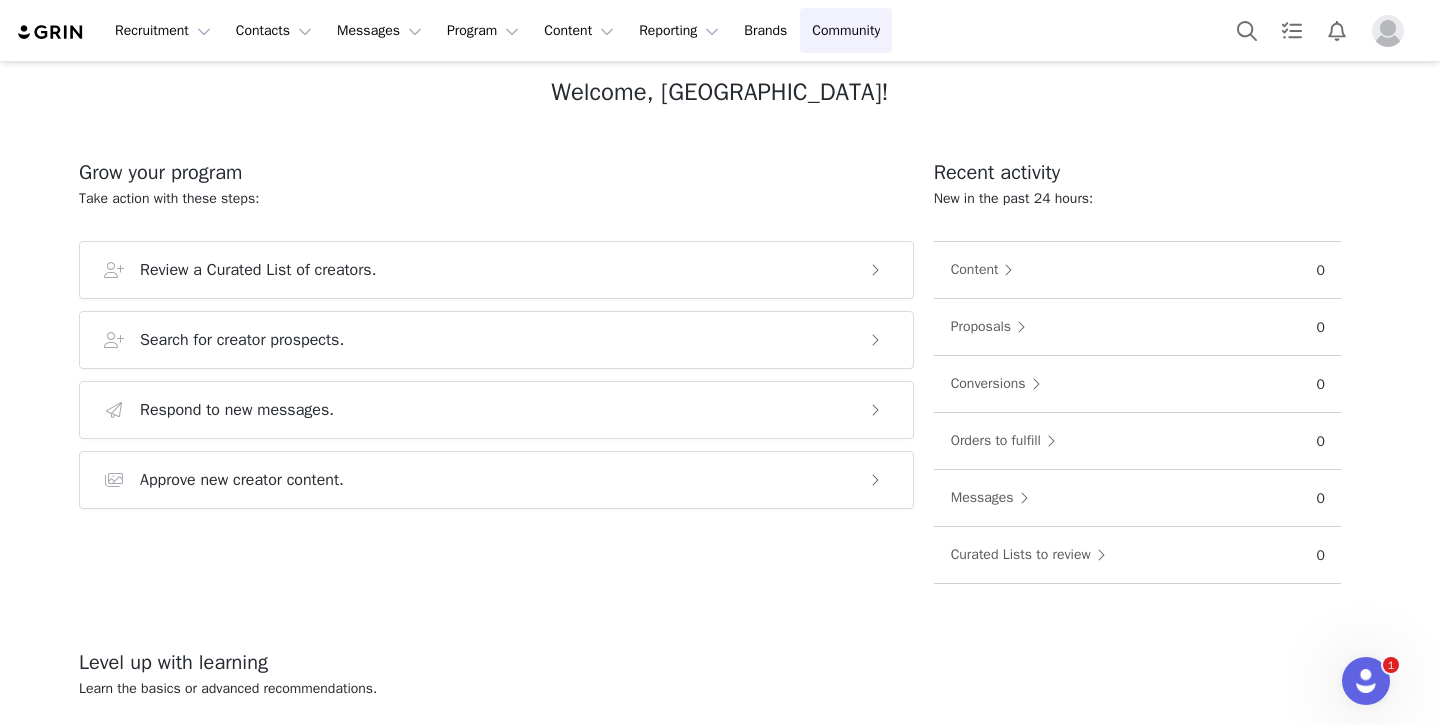 scroll, scrollTop: 124, scrollLeft: 0, axis: vertical 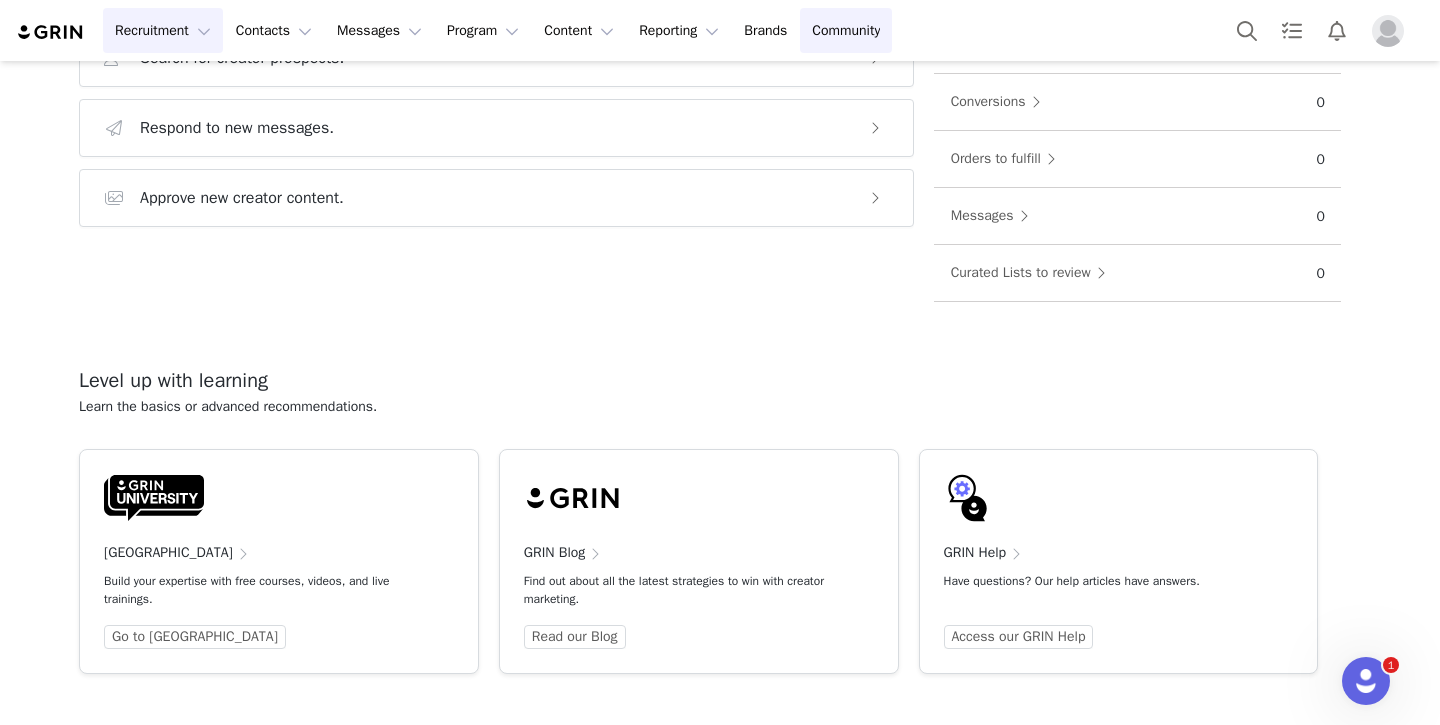 click on "Recruitment Recruitment" at bounding box center [163, 30] 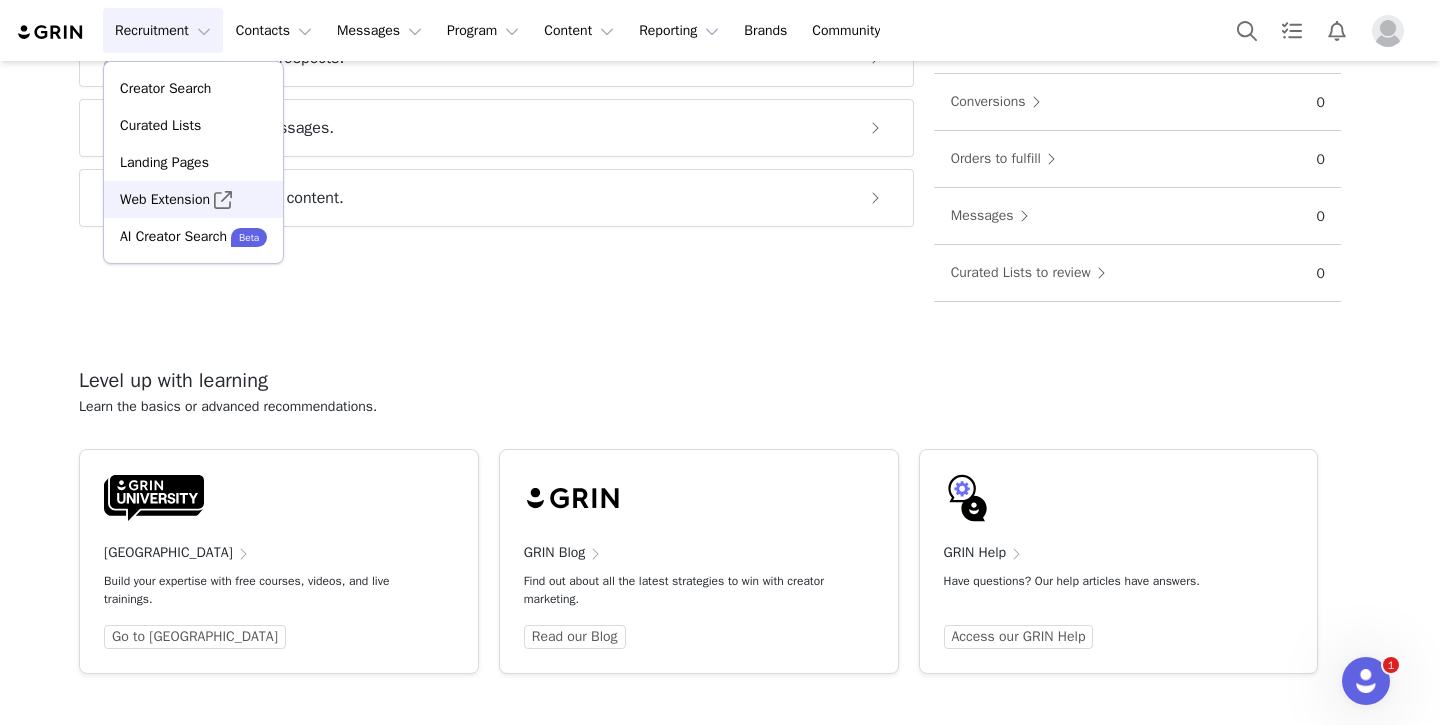 click on "Web Extension" at bounding box center [165, 199] 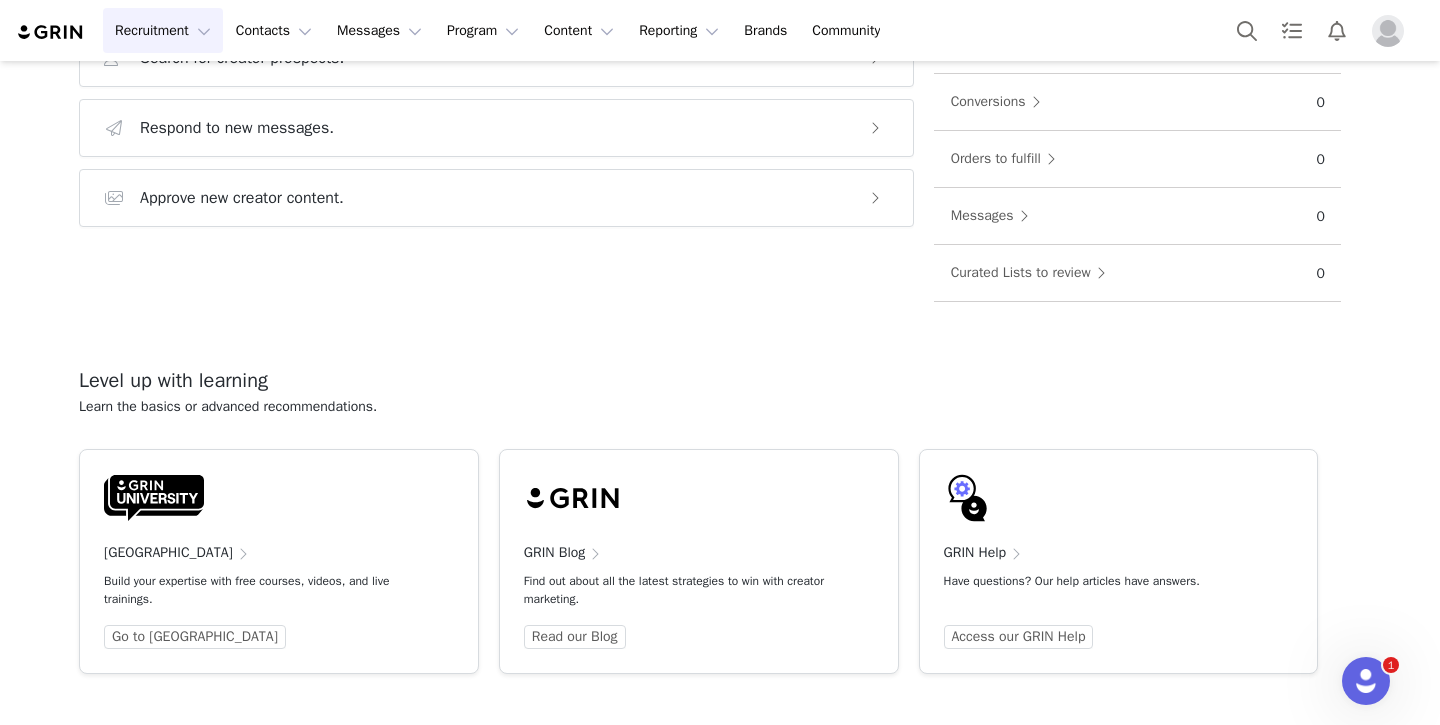 scroll, scrollTop: 0, scrollLeft: 0, axis: both 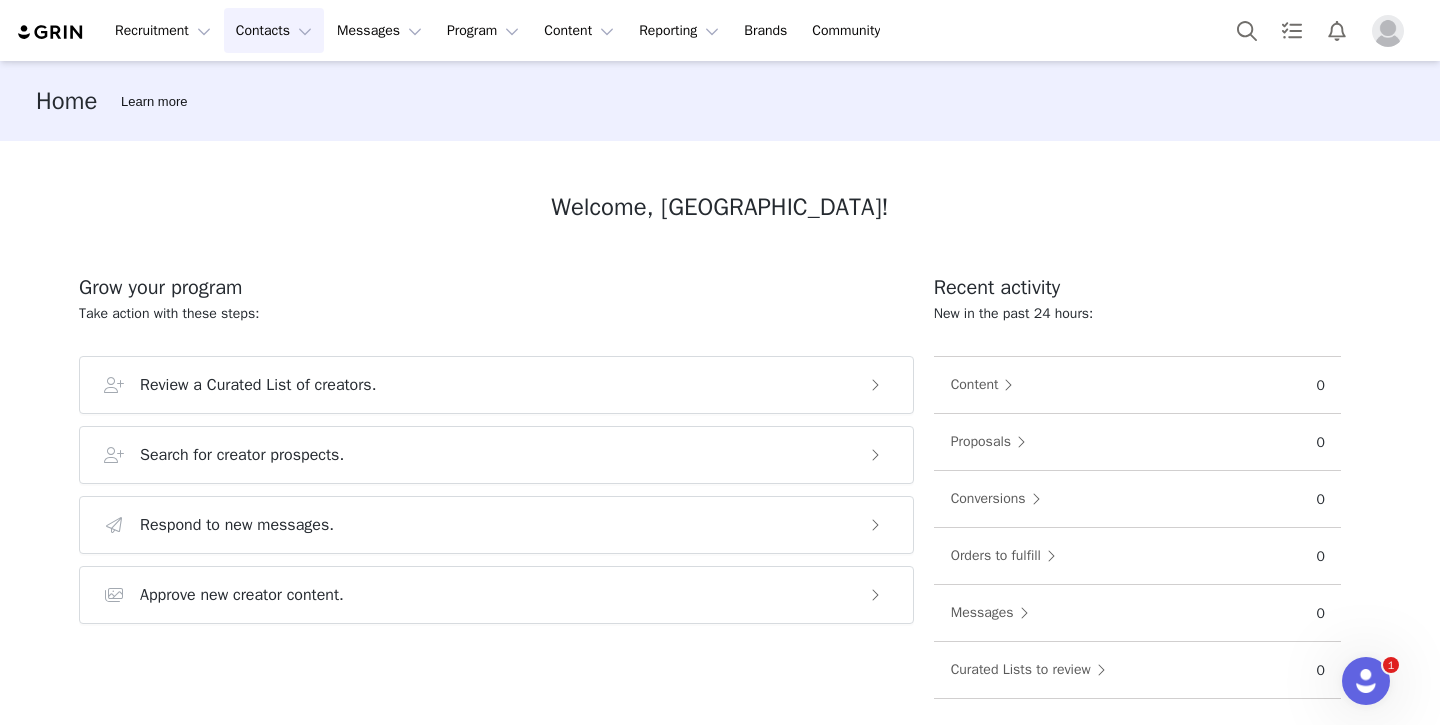 click on "Contacts Contacts" at bounding box center (274, 30) 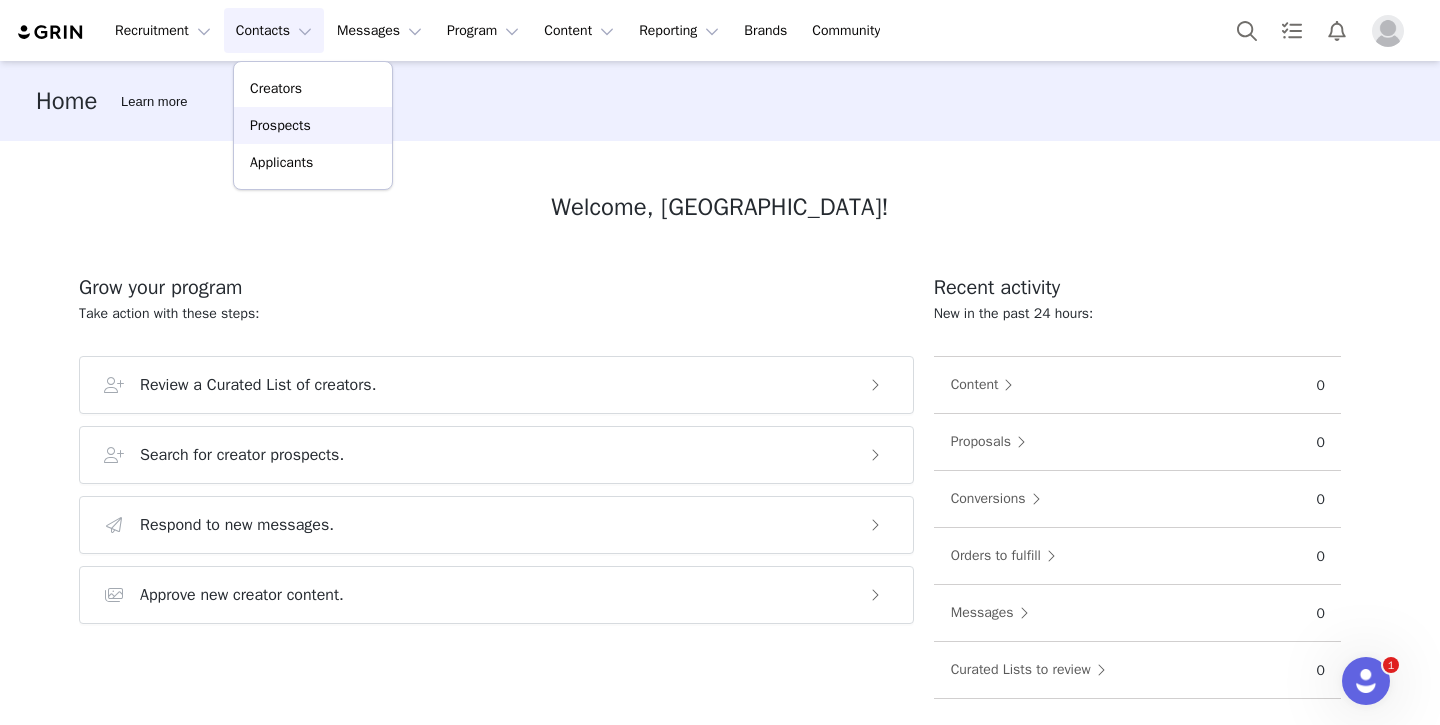 click on "Prospects" at bounding box center (280, 125) 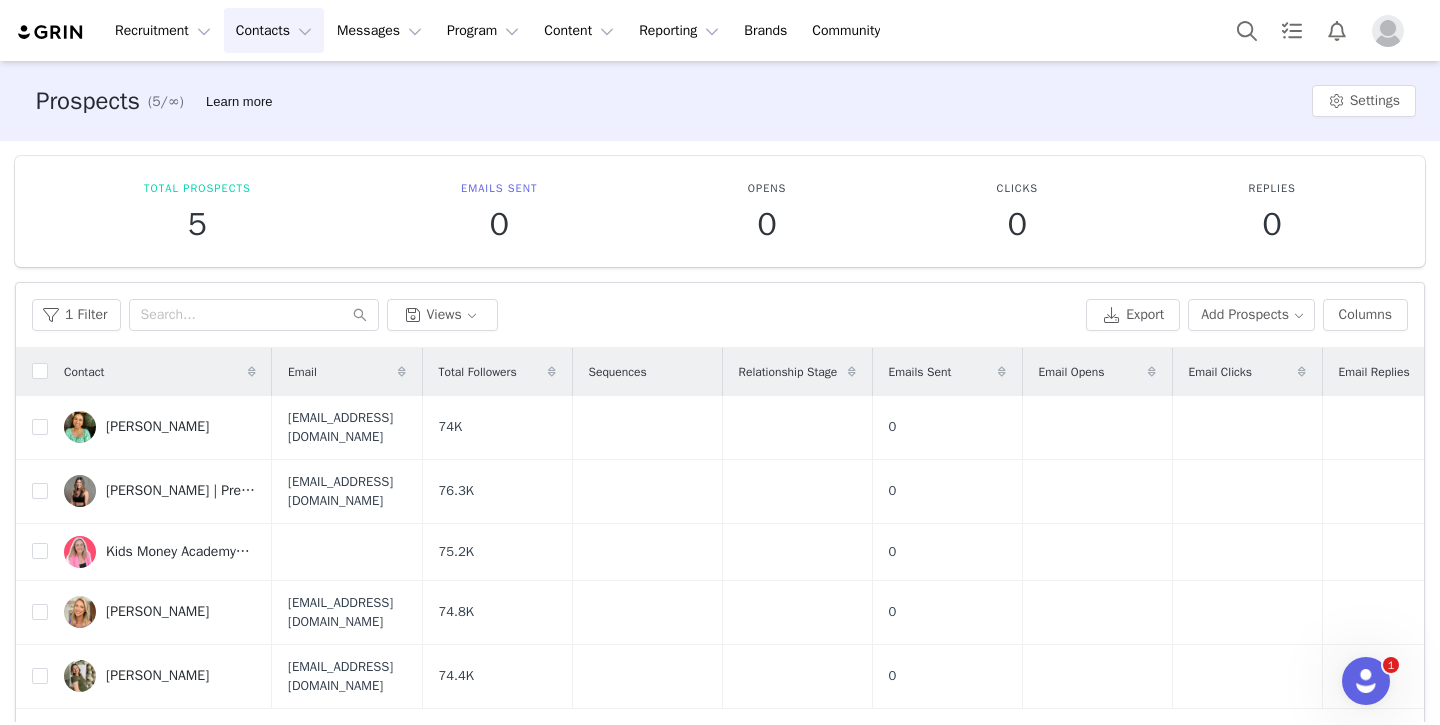 scroll, scrollTop: 20, scrollLeft: 0, axis: vertical 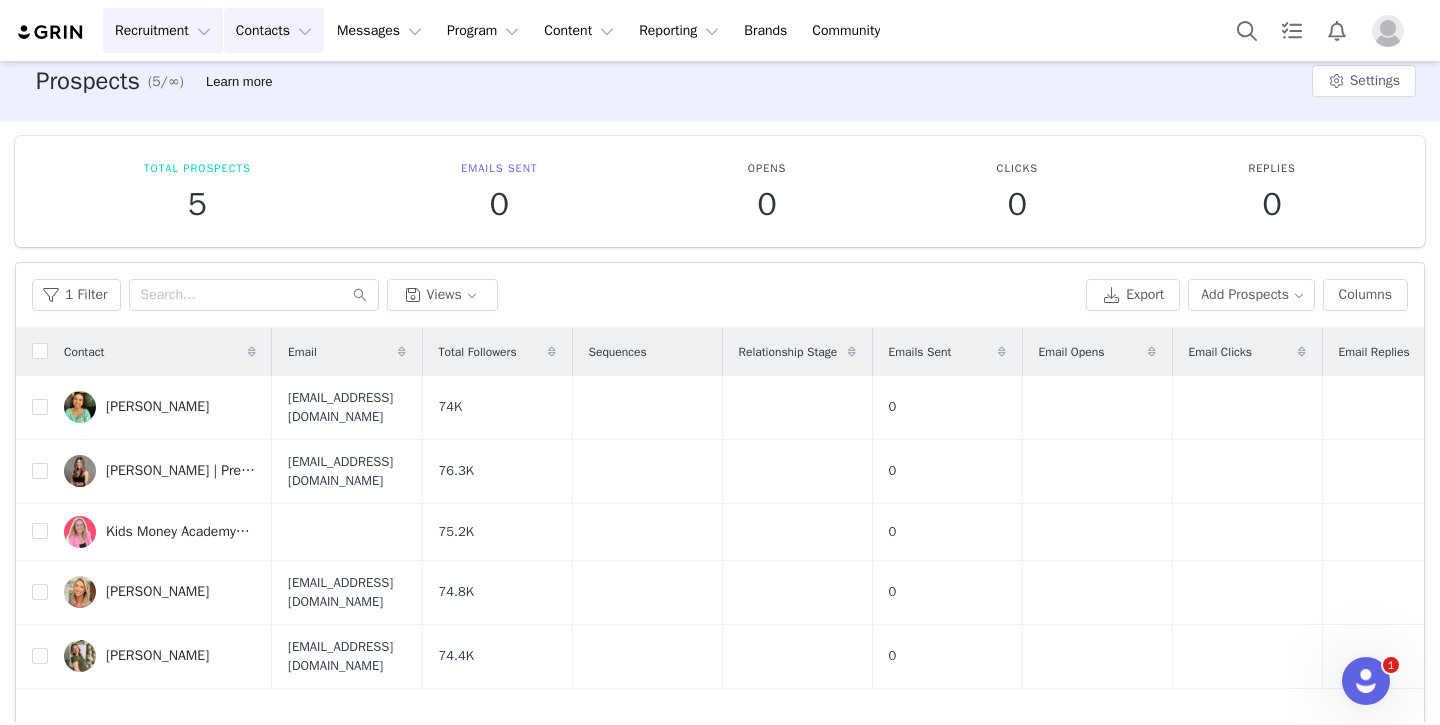 click on "Recruitment Recruitment" at bounding box center [163, 30] 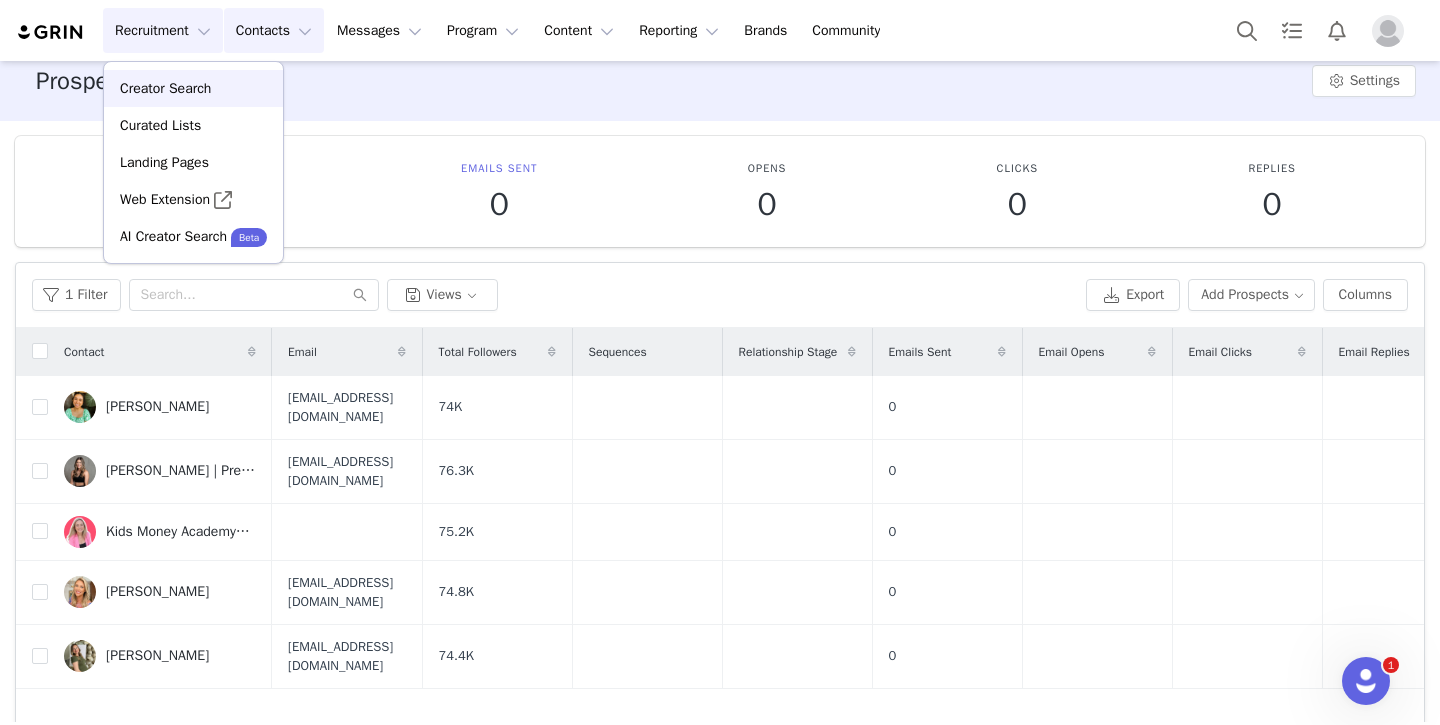 click on "Creator Search" at bounding box center [165, 88] 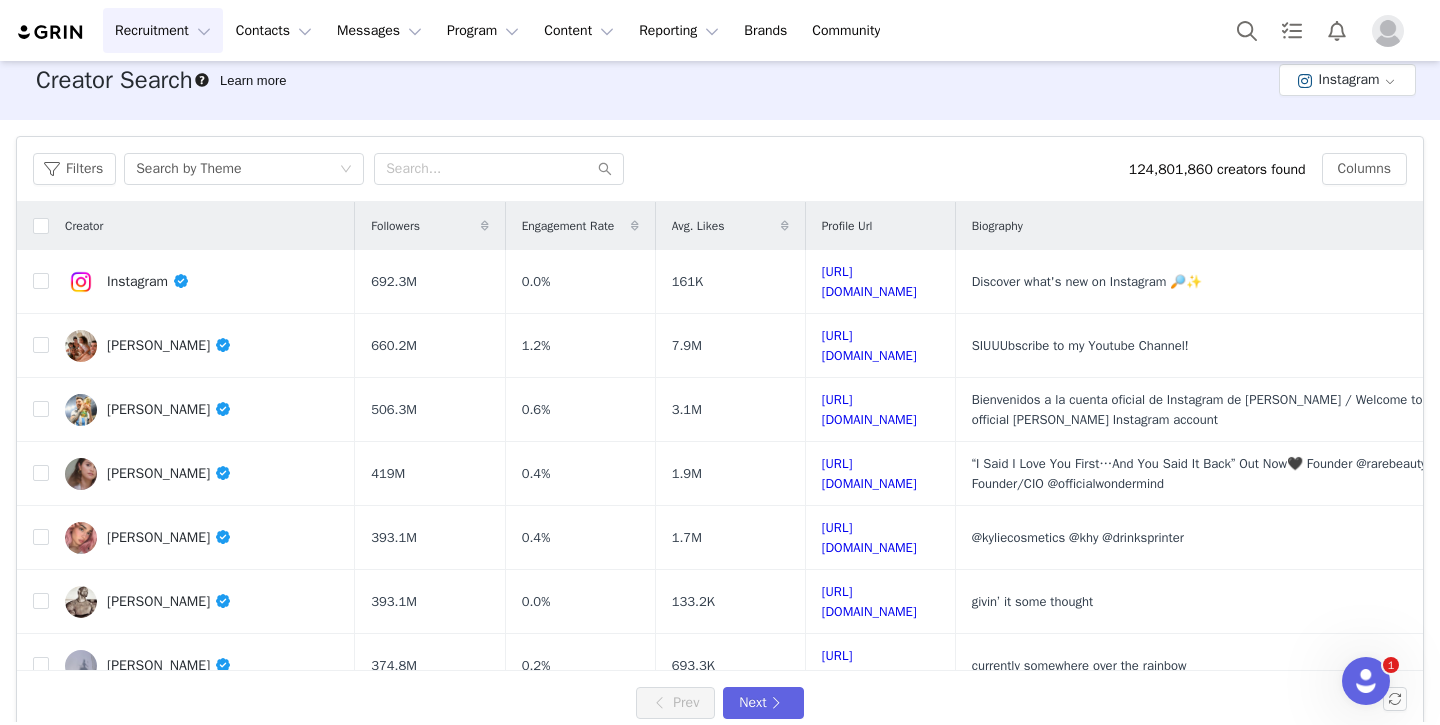 scroll, scrollTop: 0, scrollLeft: 0, axis: both 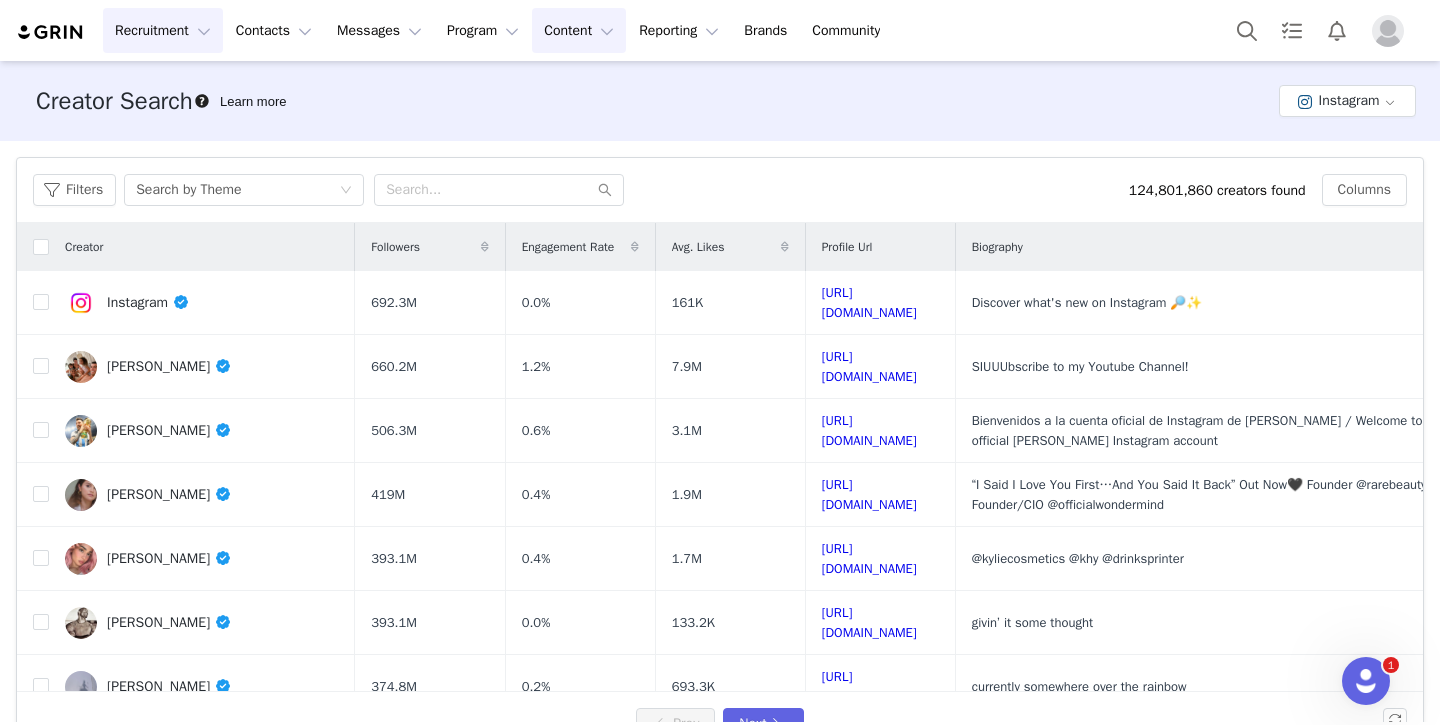 click on "Content Content" at bounding box center (579, 30) 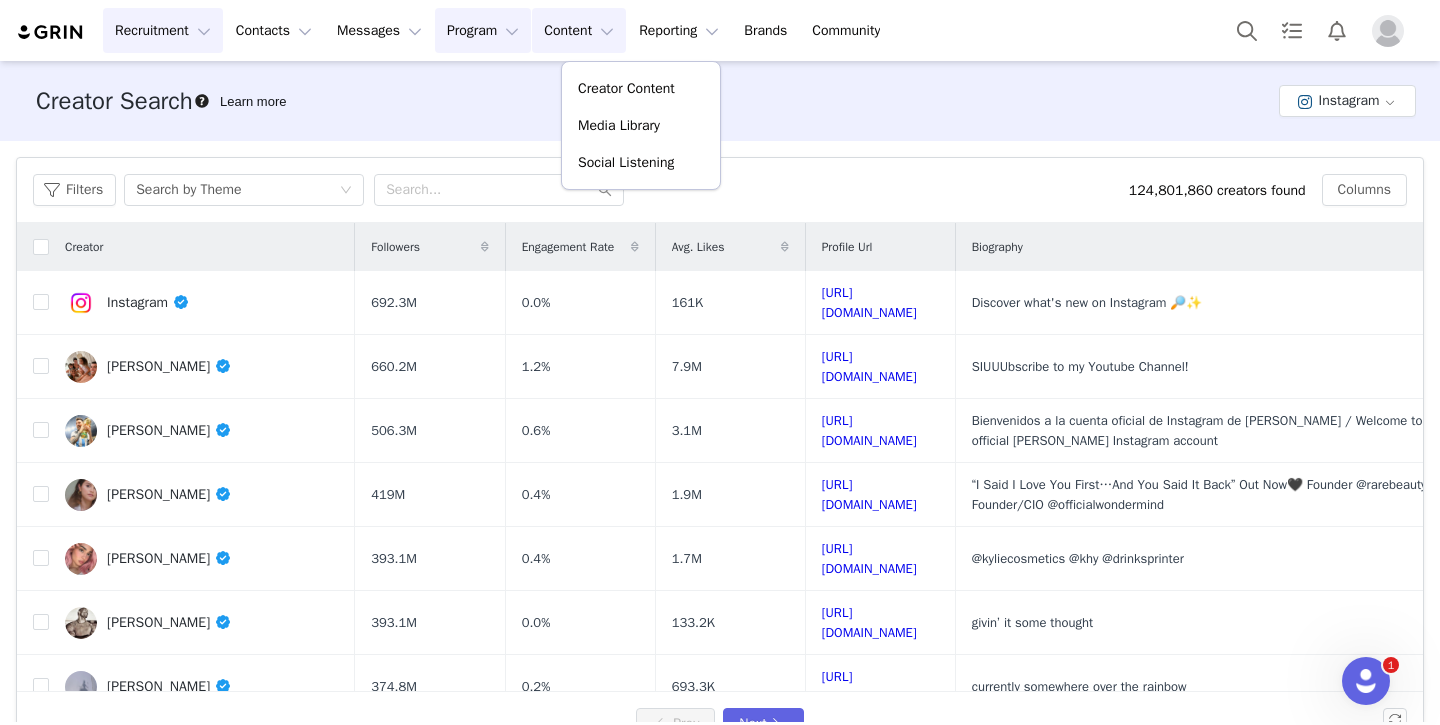 click on "Program Program" at bounding box center [483, 30] 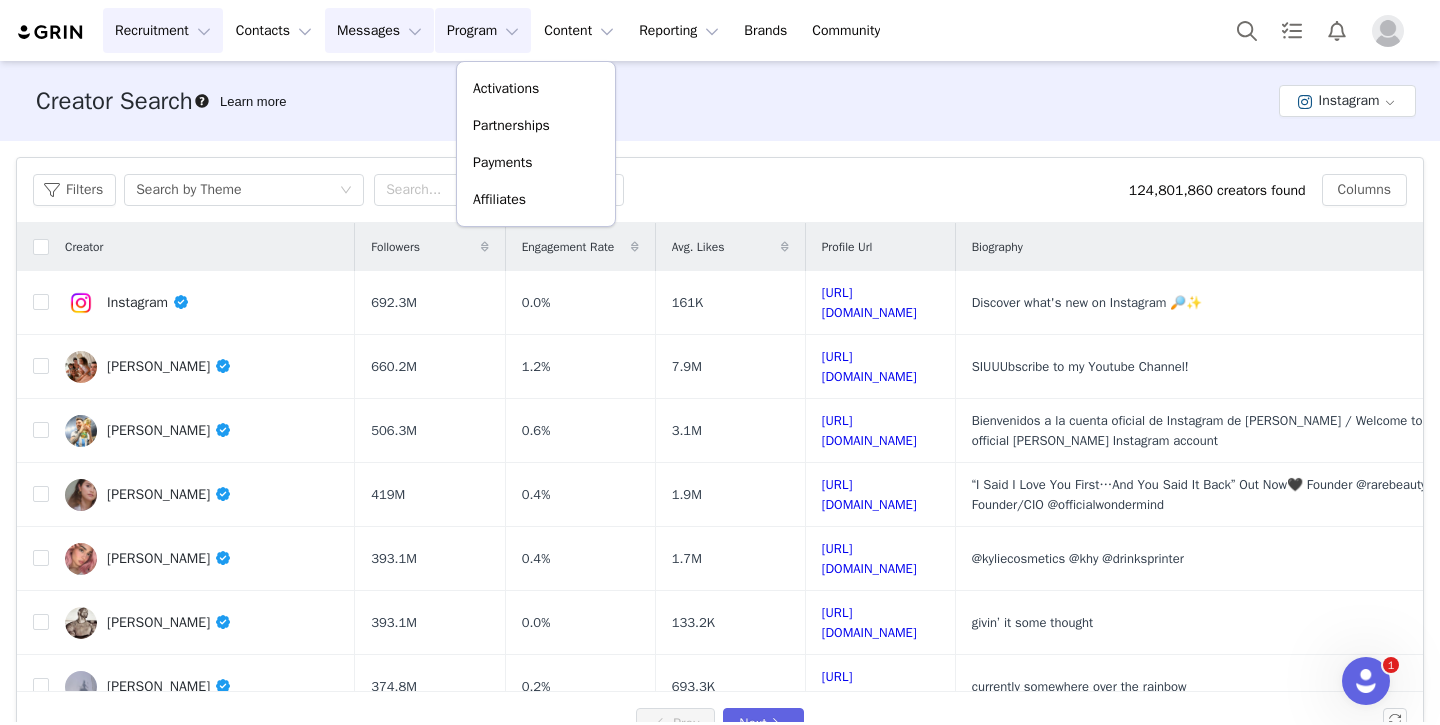 click on "Messages Messages" at bounding box center (379, 30) 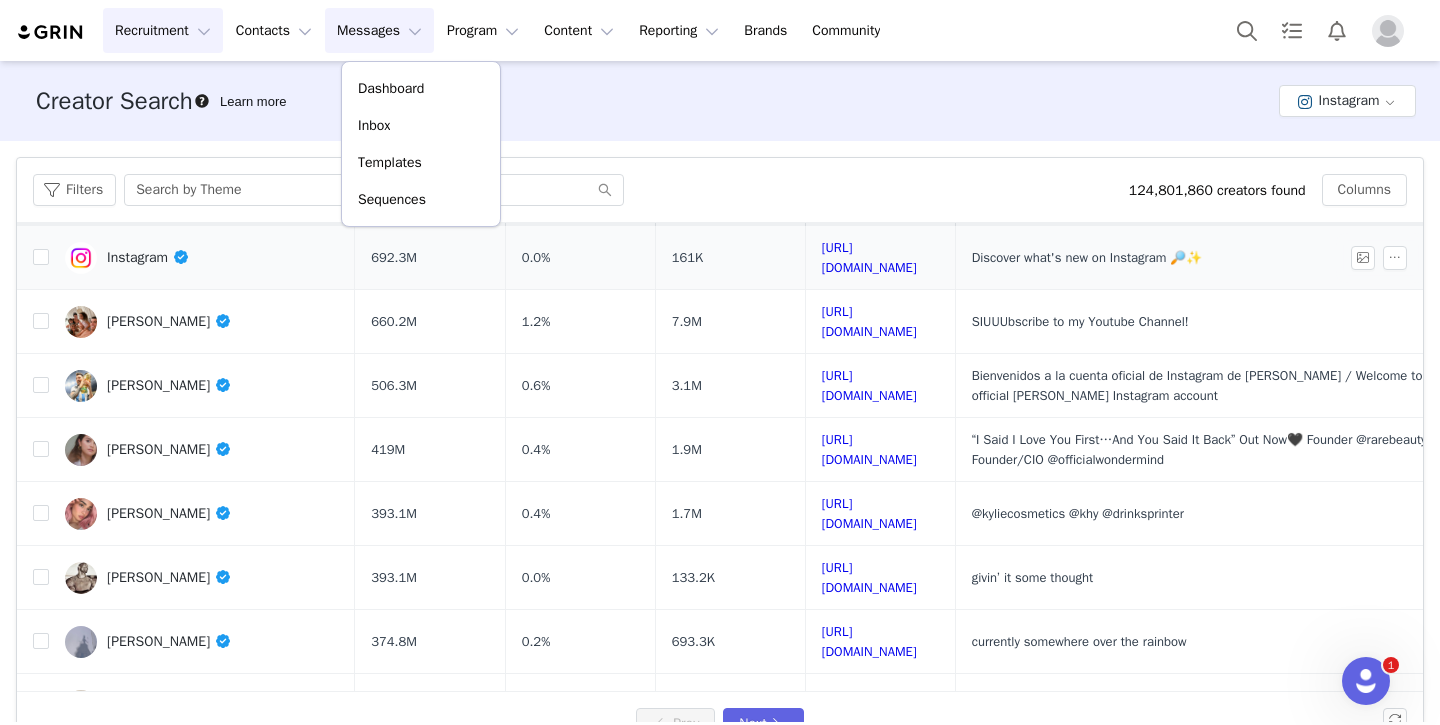 scroll, scrollTop: 0, scrollLeft: 0, axis: both 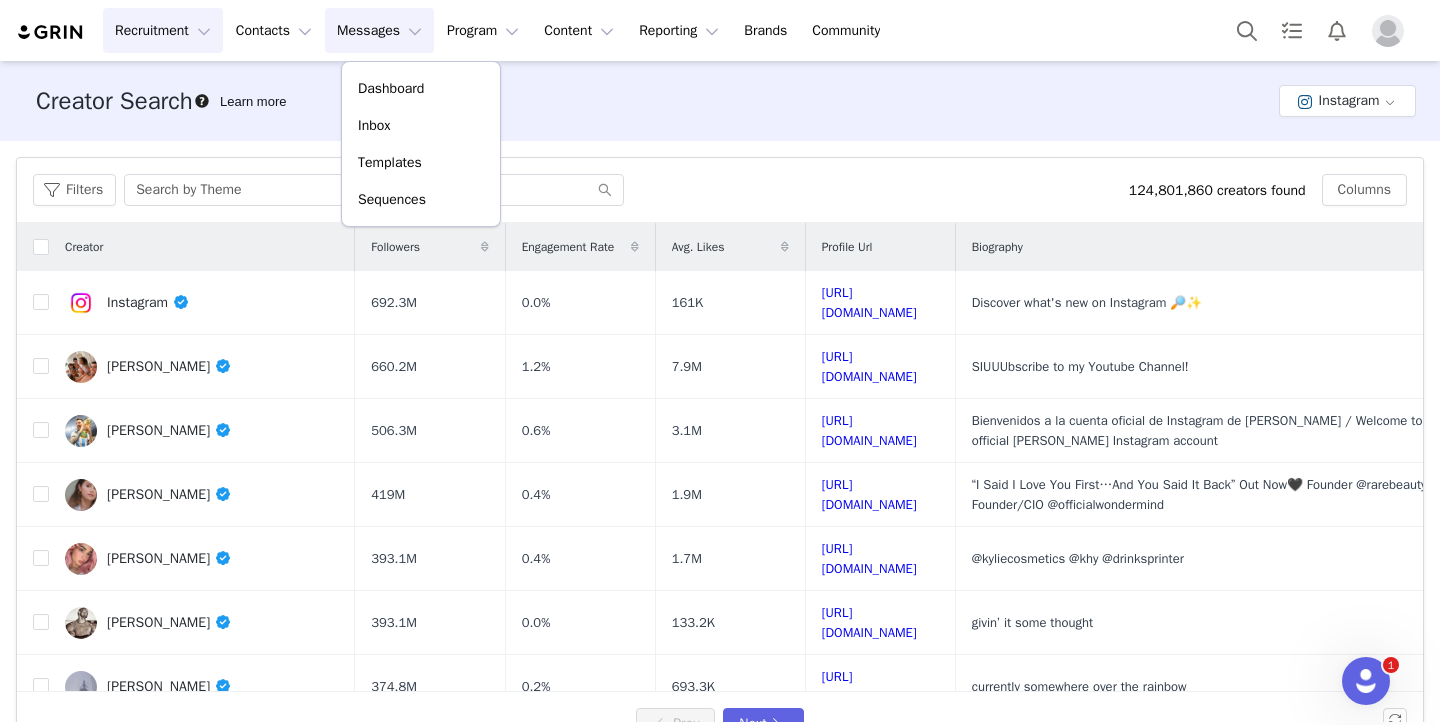 click on "Creator Search     Learn more Instagram" at bounding box center [720, 101] 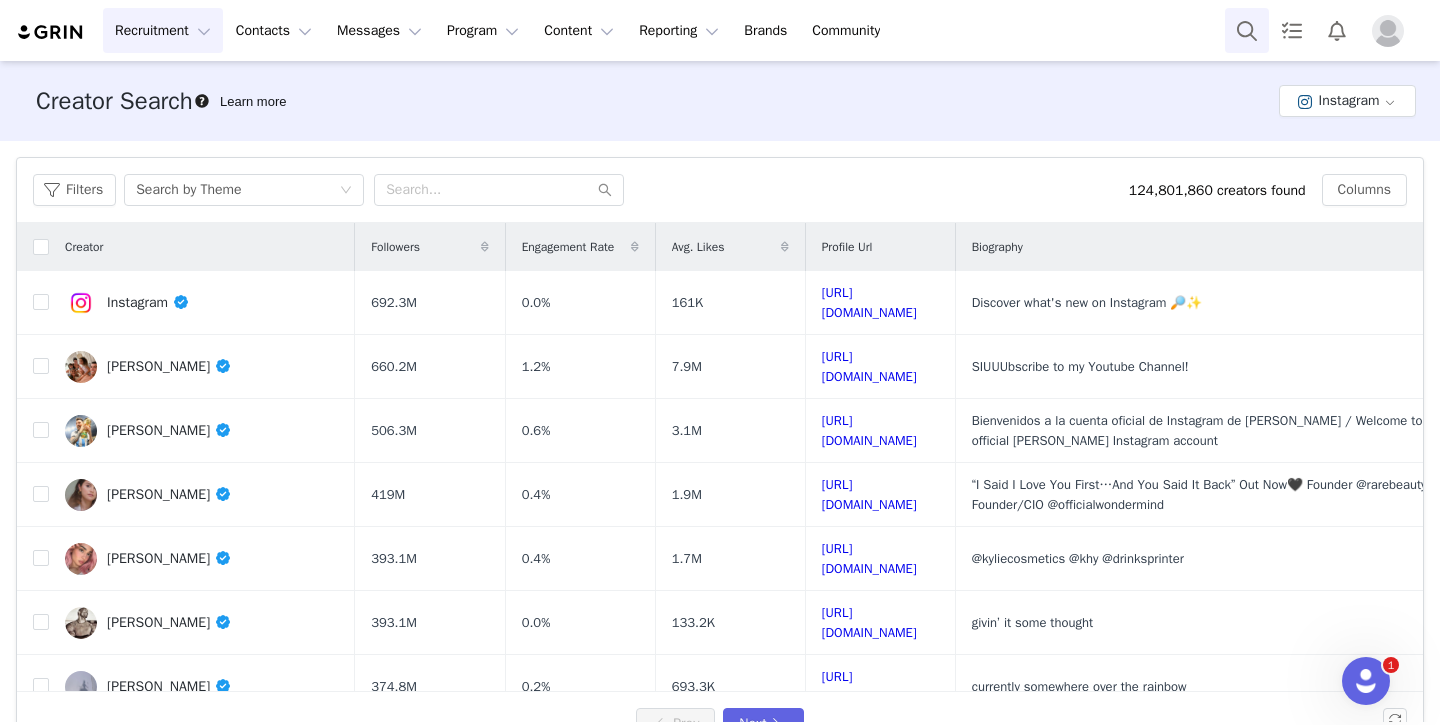click at bounding box center [1247, 30] 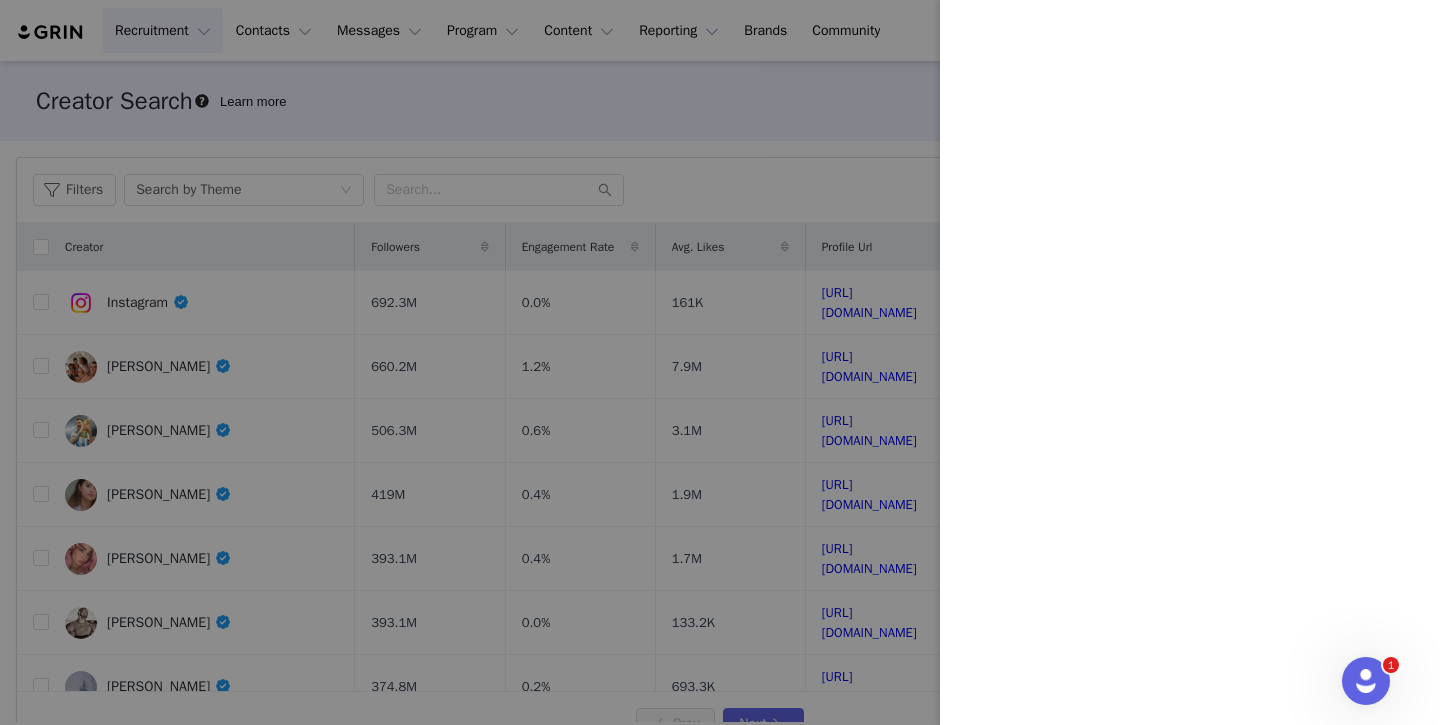 click at bounding box center (720, 362) 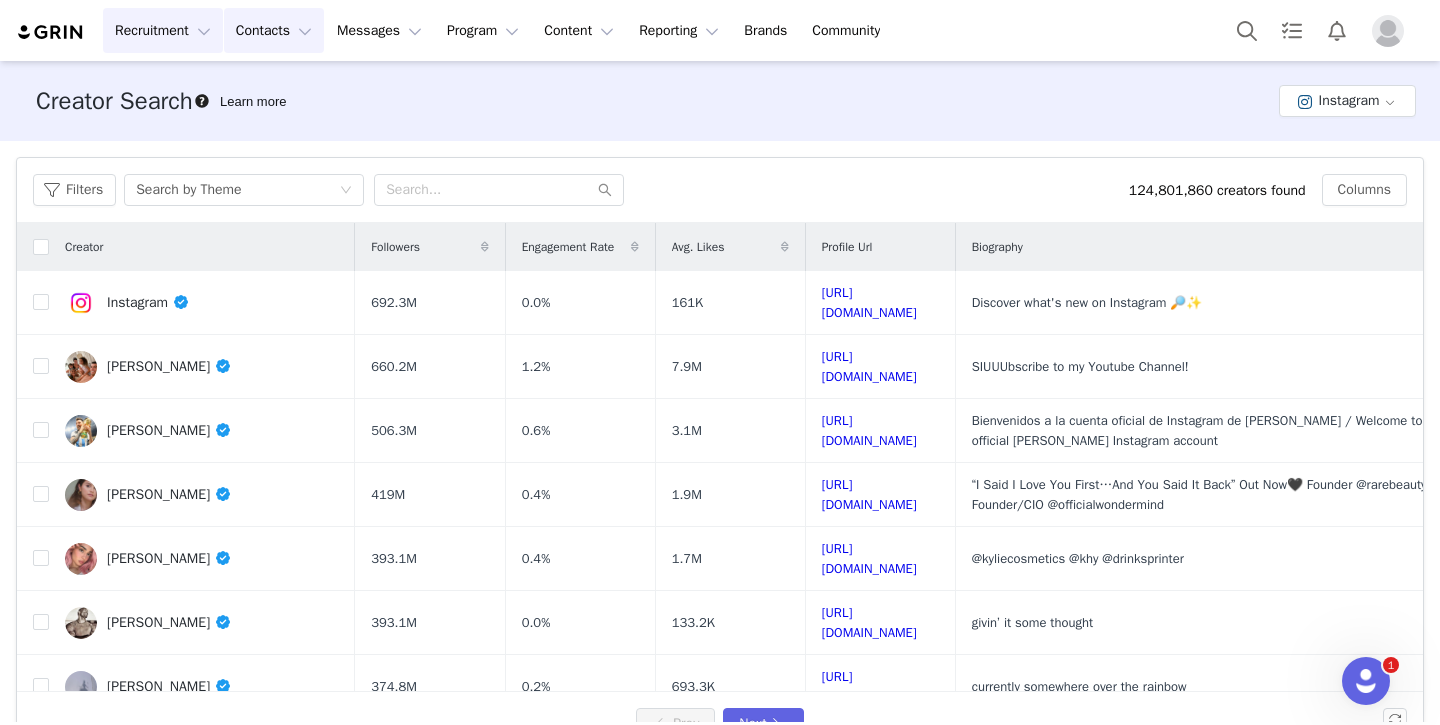 click on "Contacts Contacts" at bounding box center [274, 30] 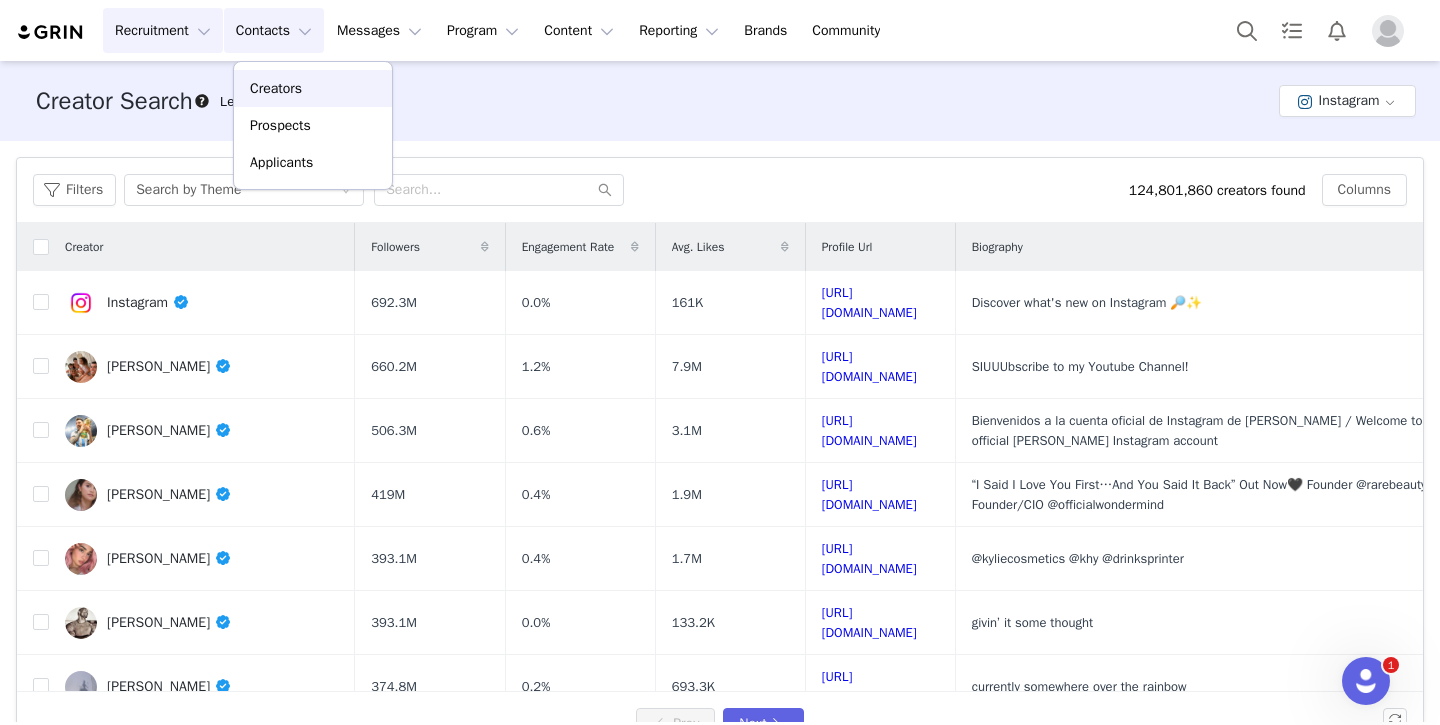 click on "Creators" at bounding box center (276, 88) 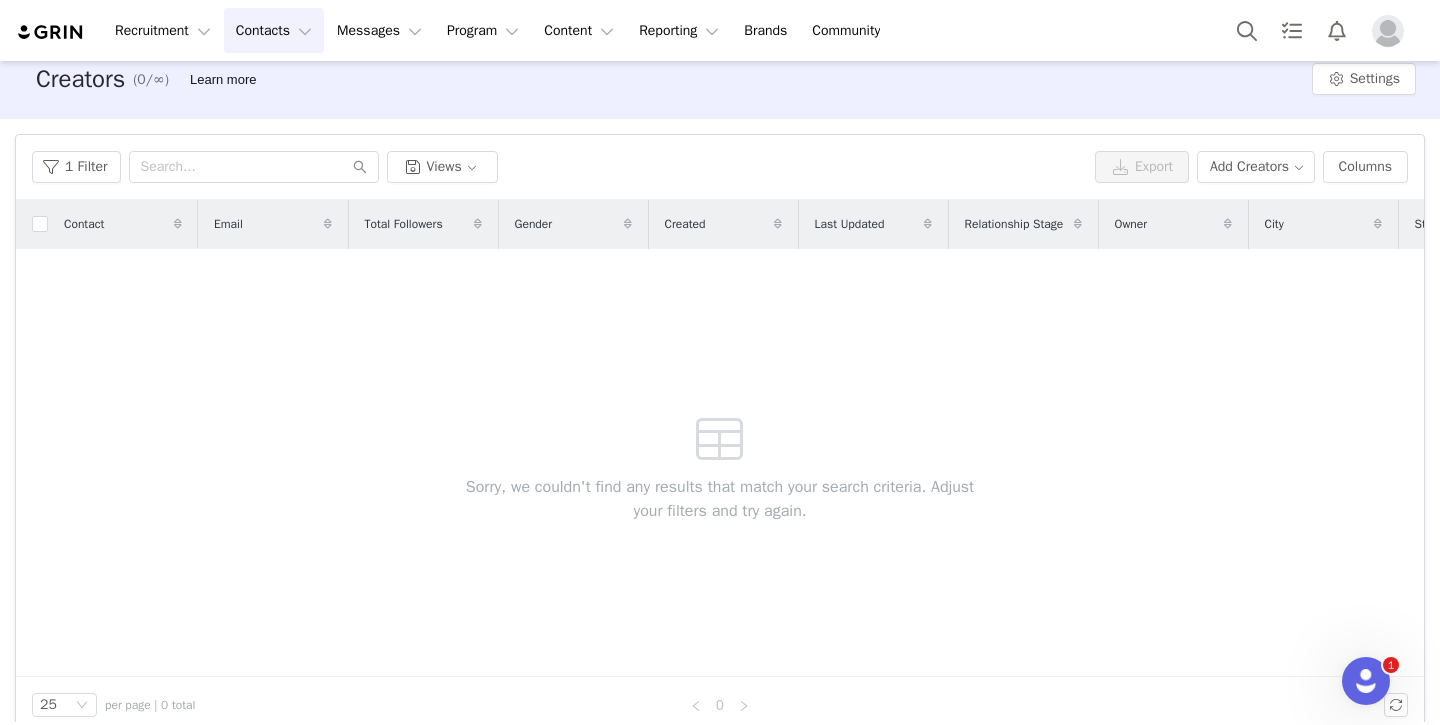 scroll, scrollTop: 30, scrollLeft: 0, axis: vertical 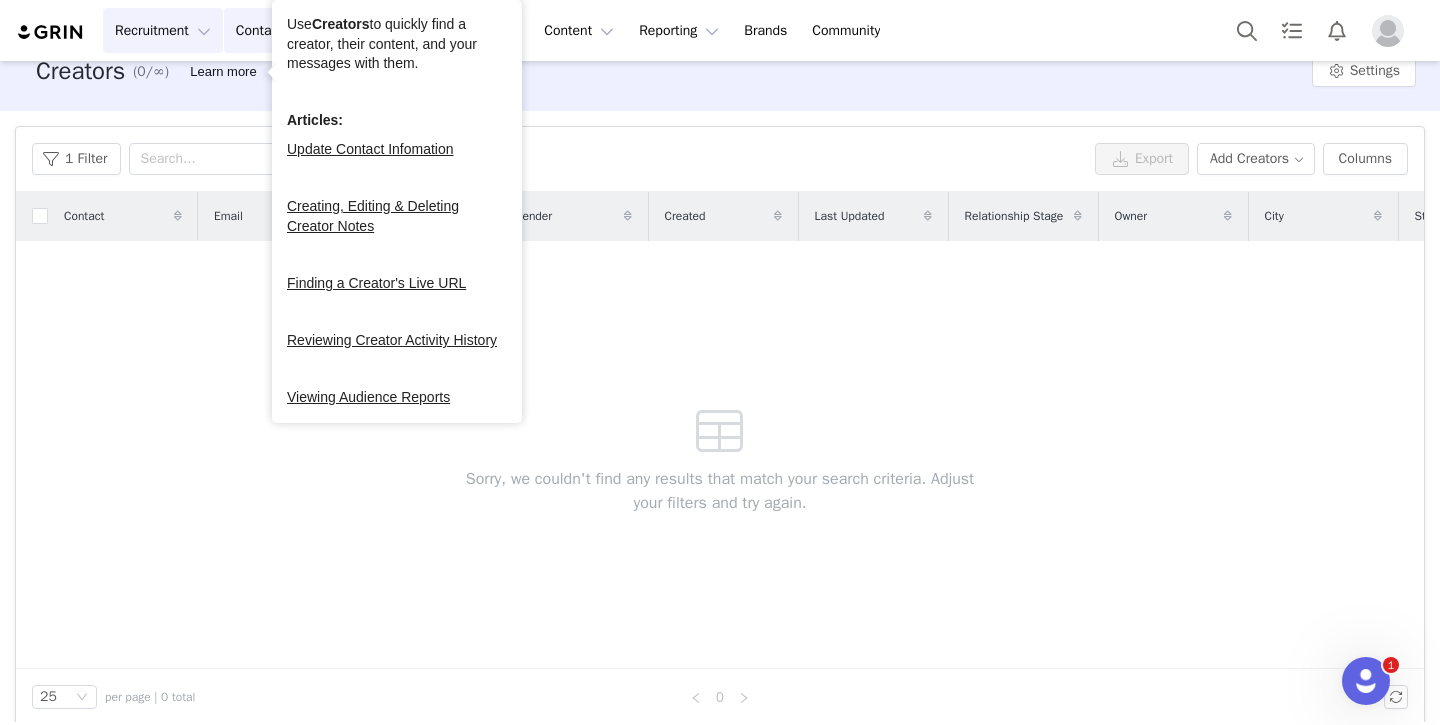 click on "Recruitment Recruitment" at bounding box center (163, 30) 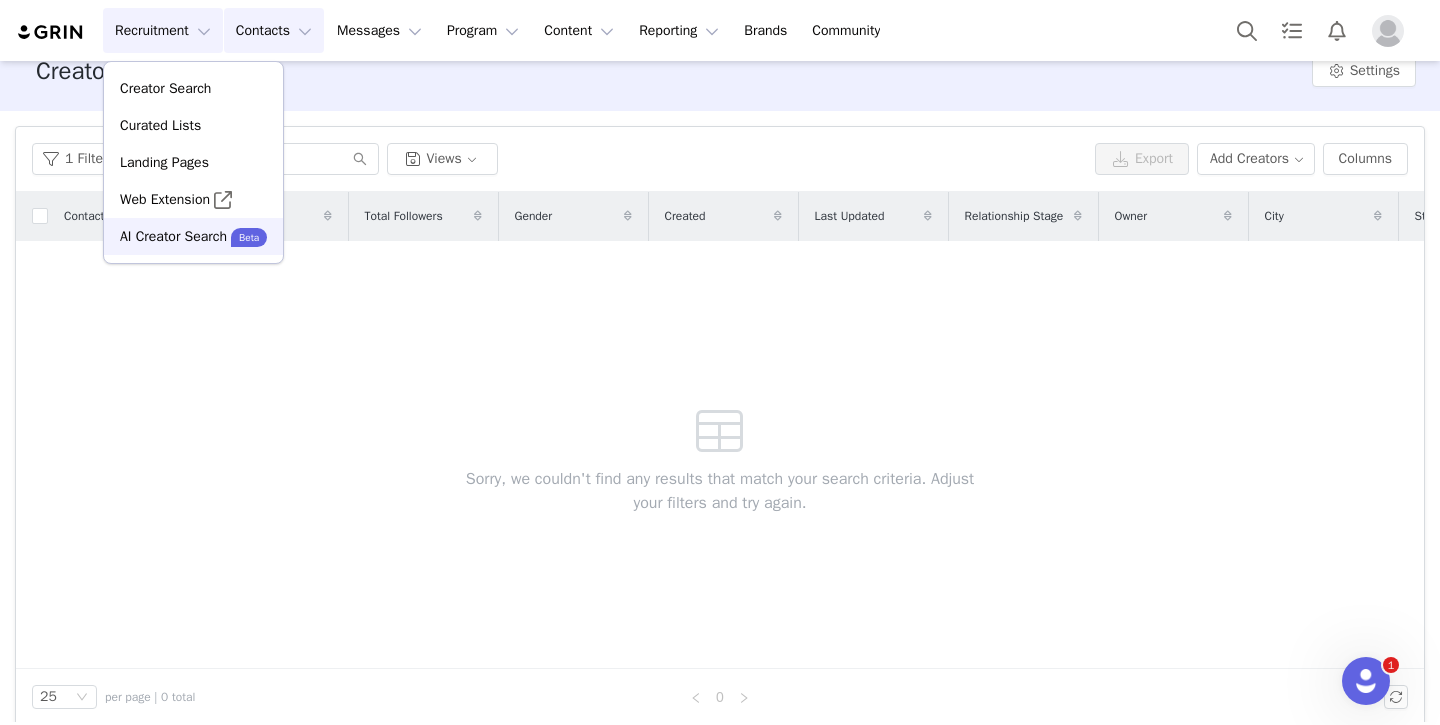click on "AI Creator Search" at bounding box center (173, 236) 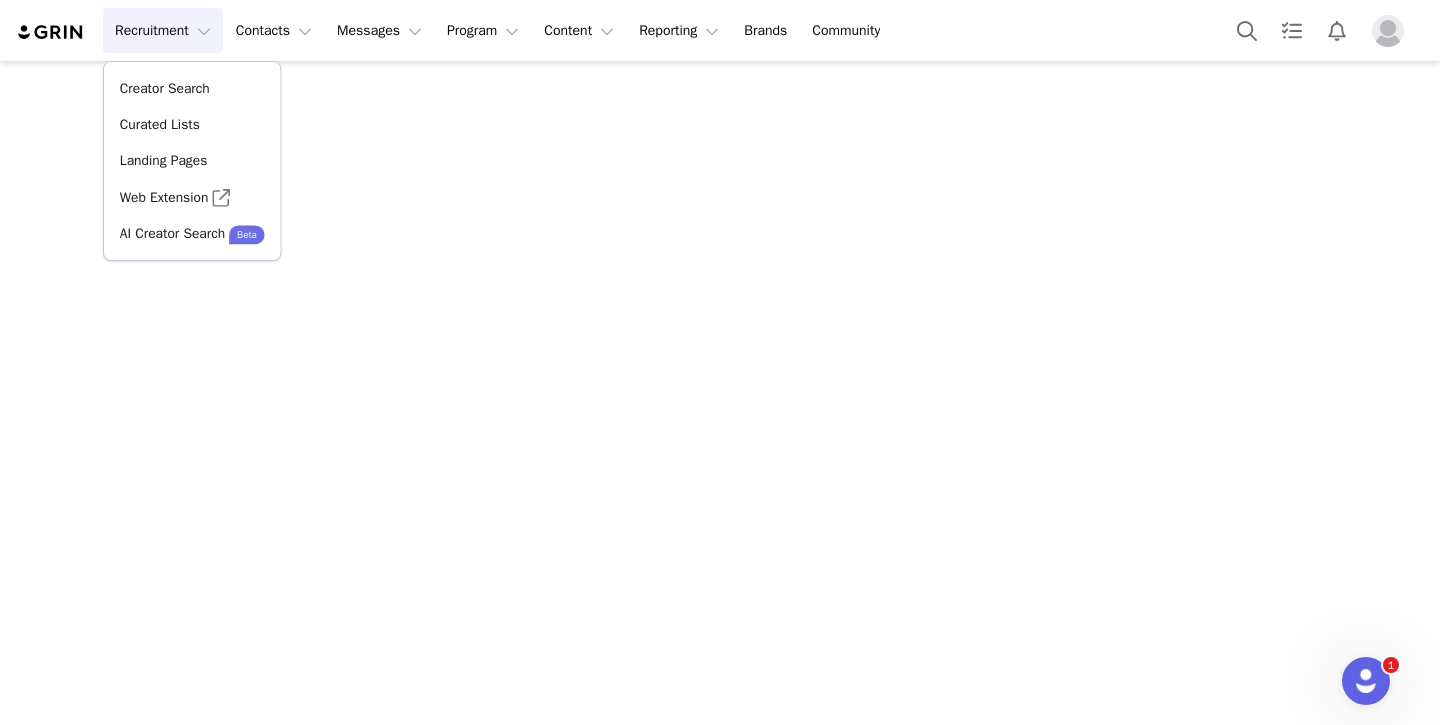 scroll, scrollTop: 0, scrollLeft: 0, axis: both 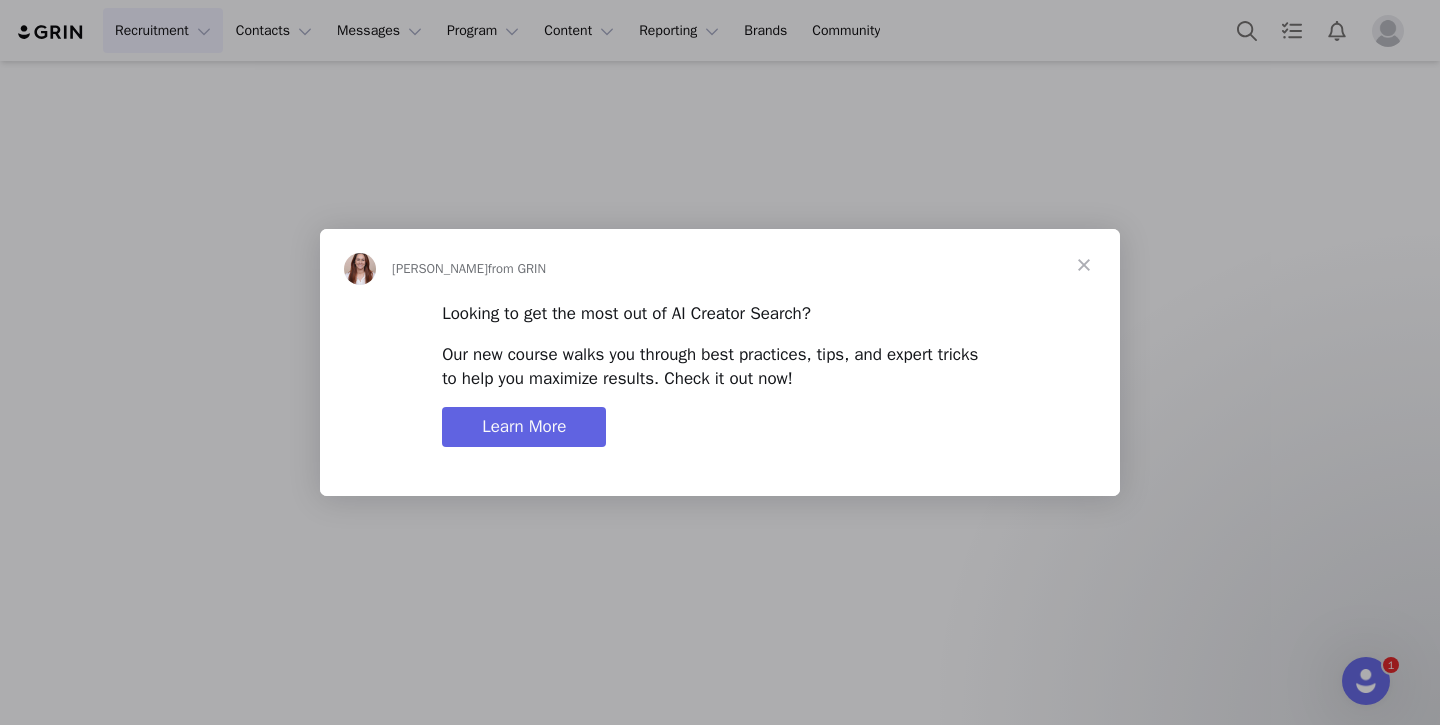 click at bounding box center (1084, 265) 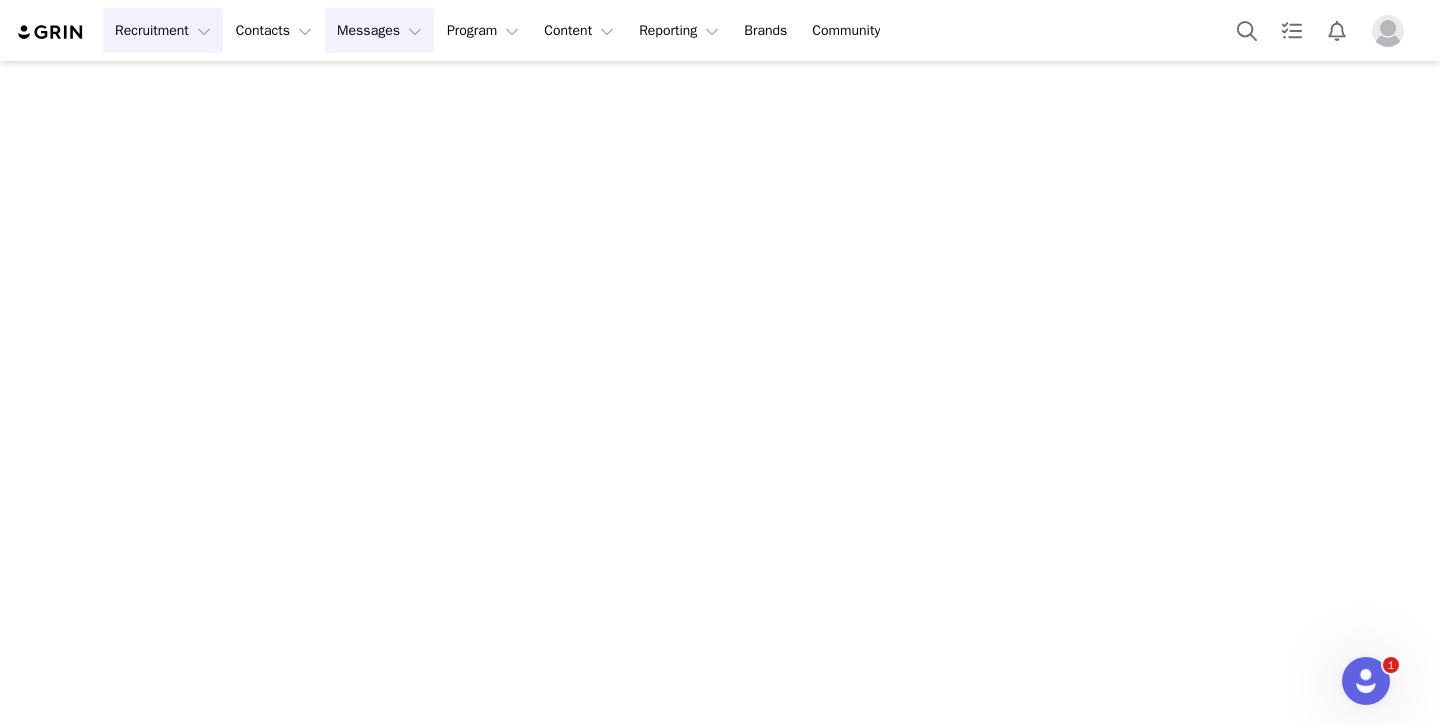 click on "Messages Messages" at bounding box center (379, 30) 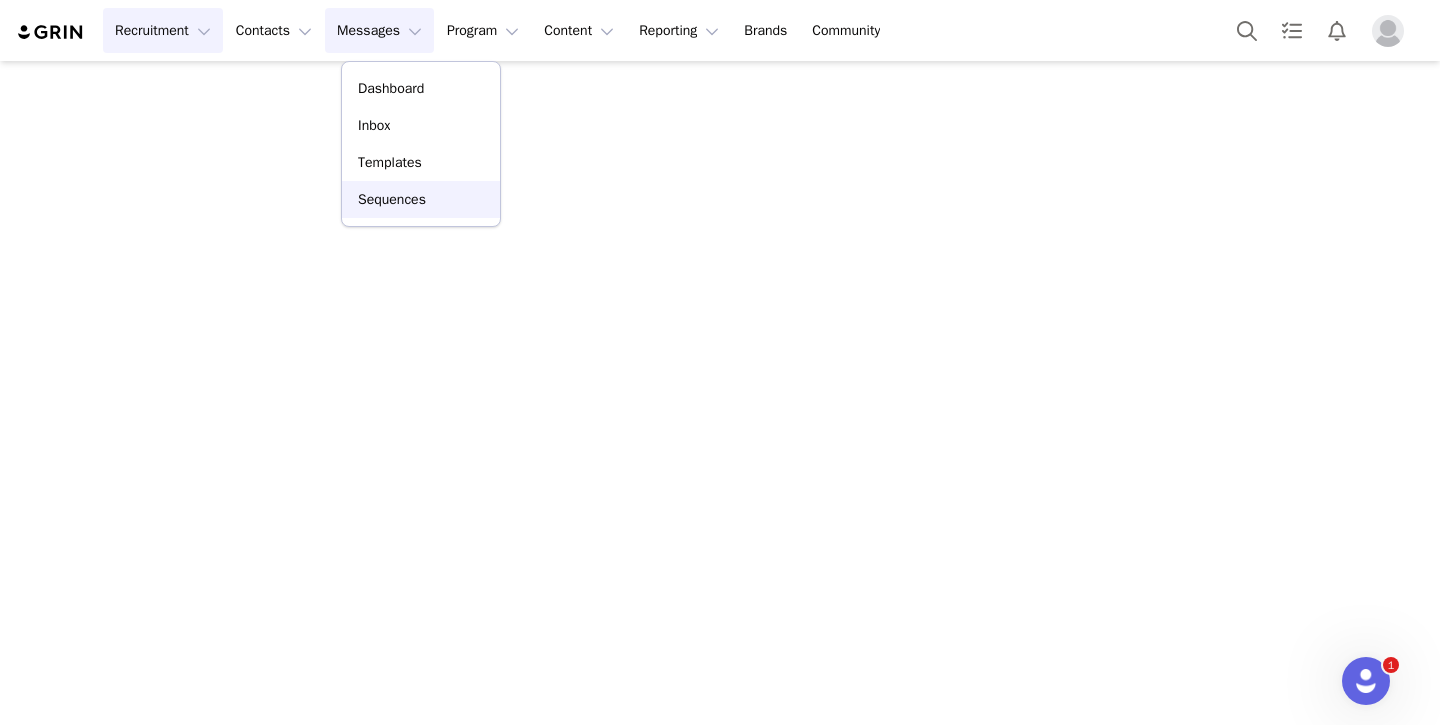 click on "Sequences" at bounding box center (392, 199) 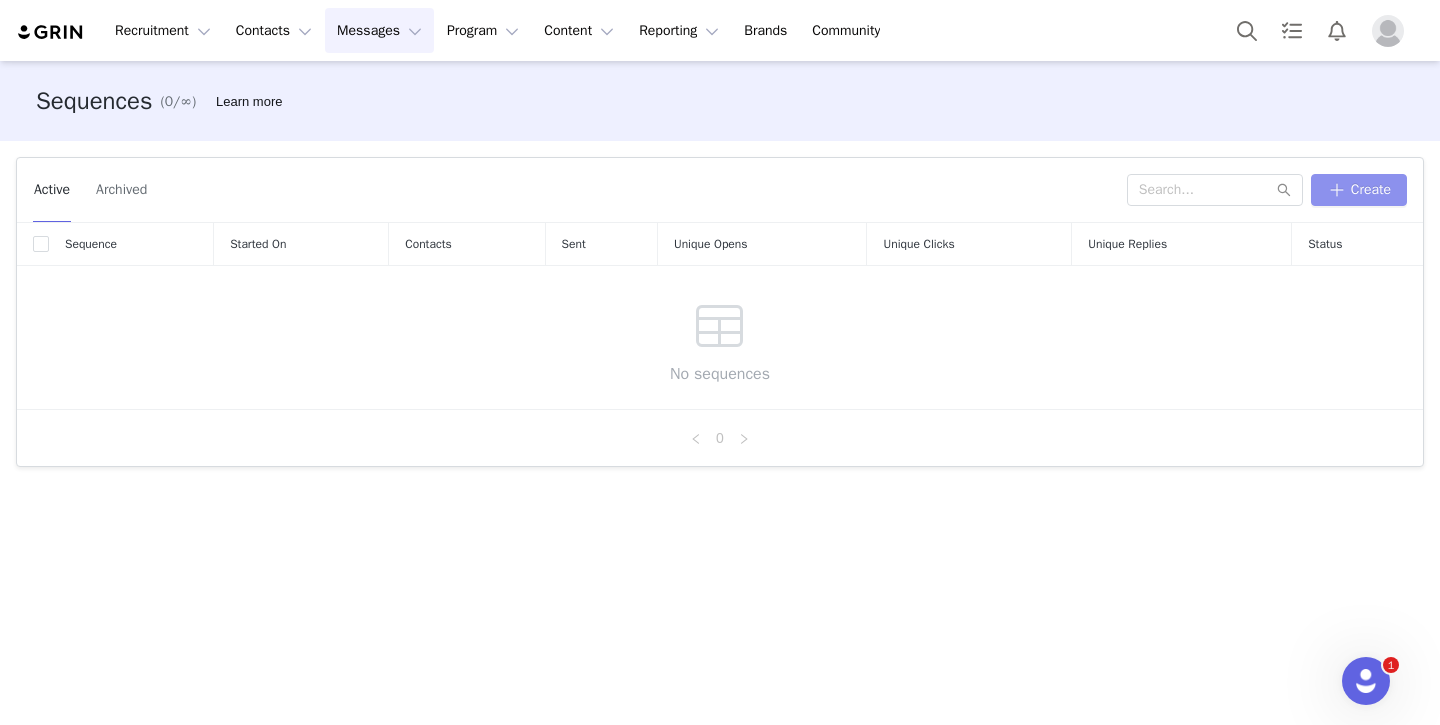 click on "Create" at bounding box center (1359, 190) 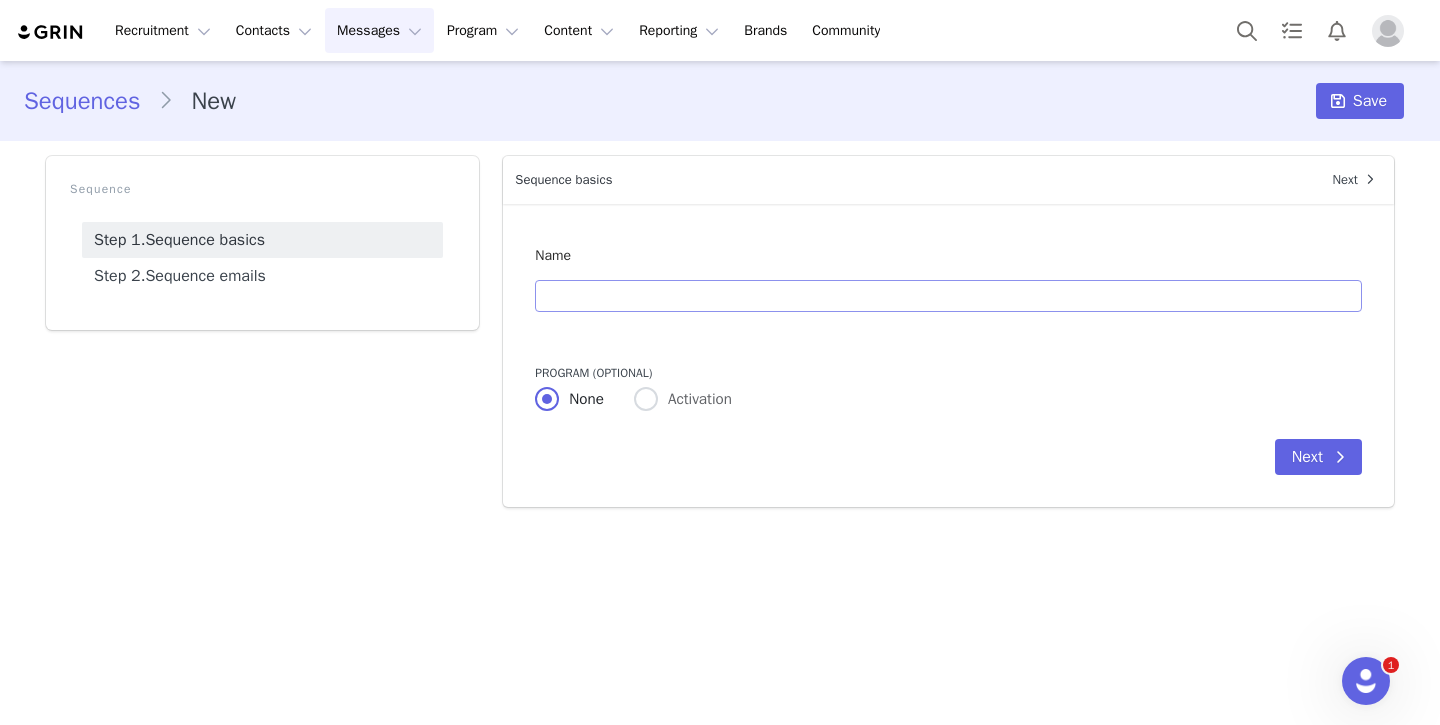 scroll, scrollTop: 0, scrollLeft: 0, axis: both 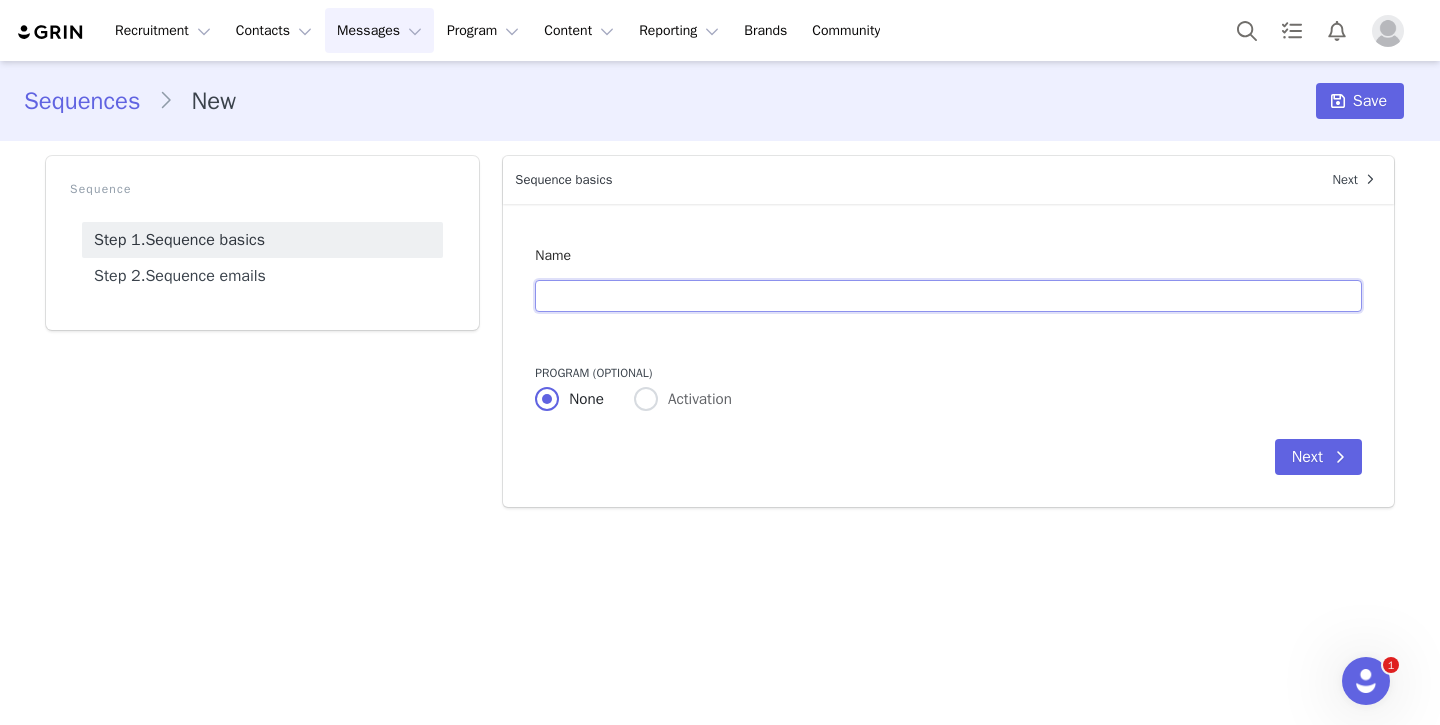 click at bounding box center (948, 296) 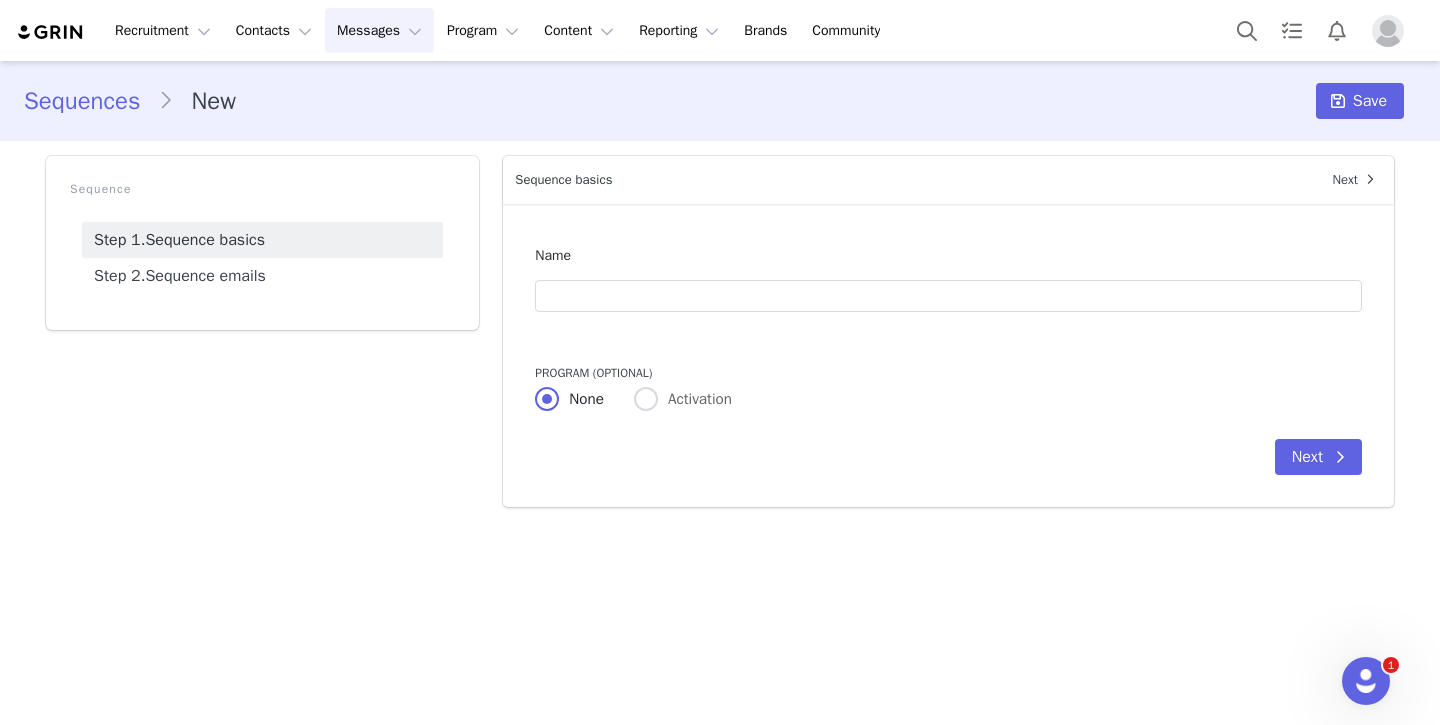 click on "Messages Messages" at bounding box center [379, 30] 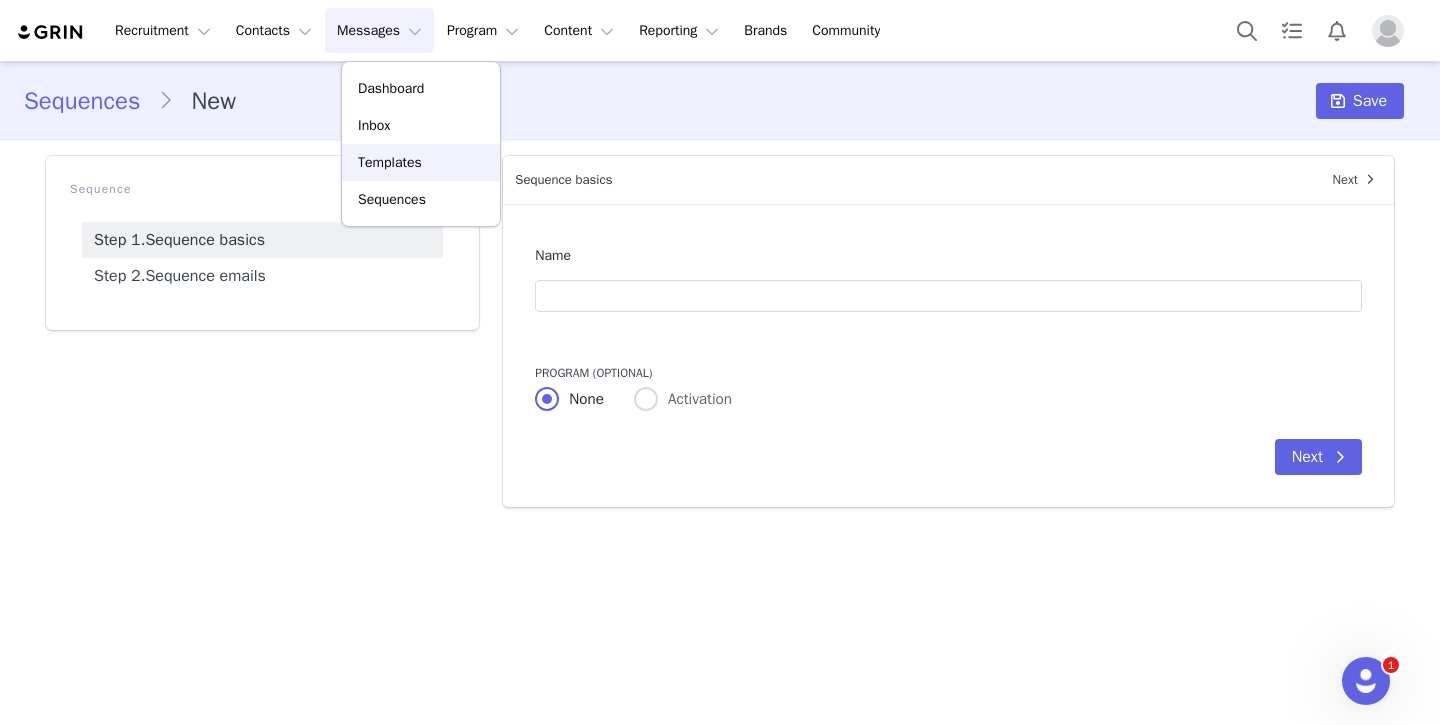 click on "Templates" at bounding box center [390, 162] 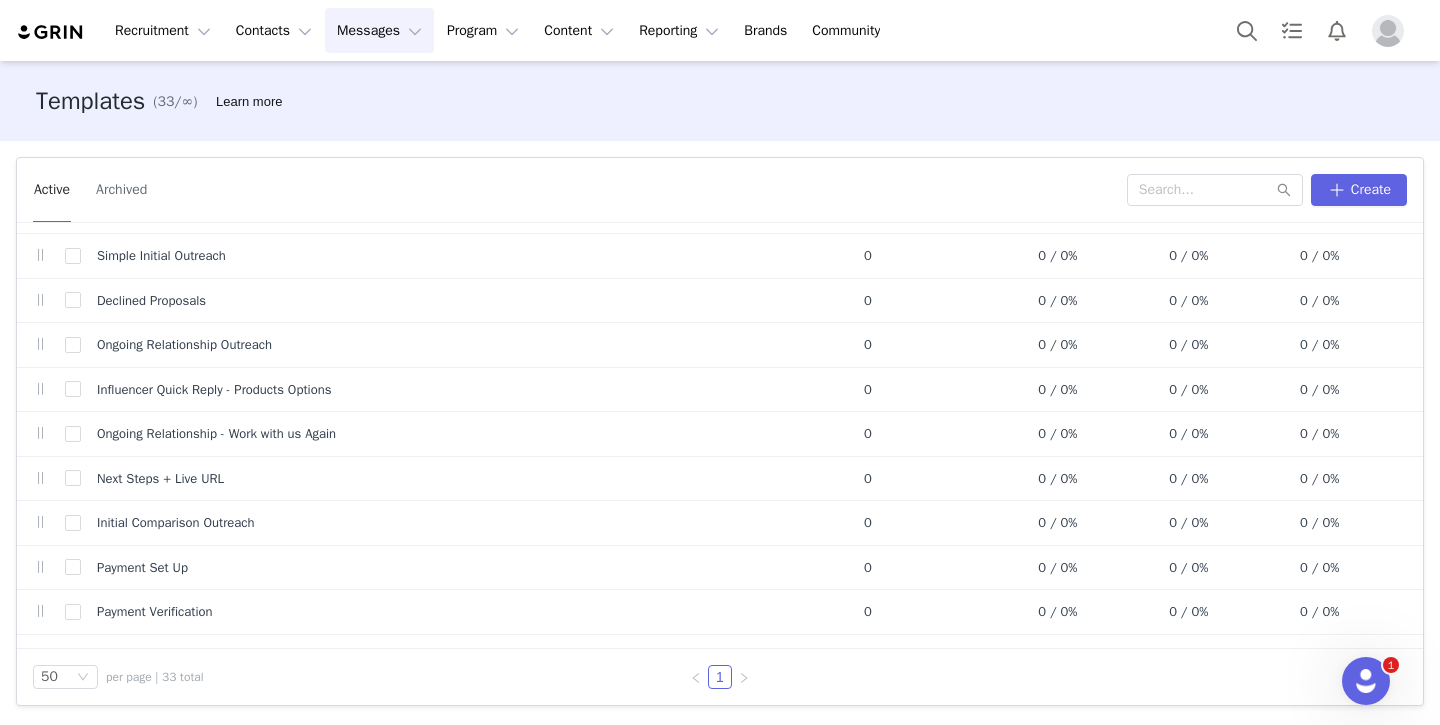 scroll, scrollTop: 863, scrollLeft: 0, axis: vertical 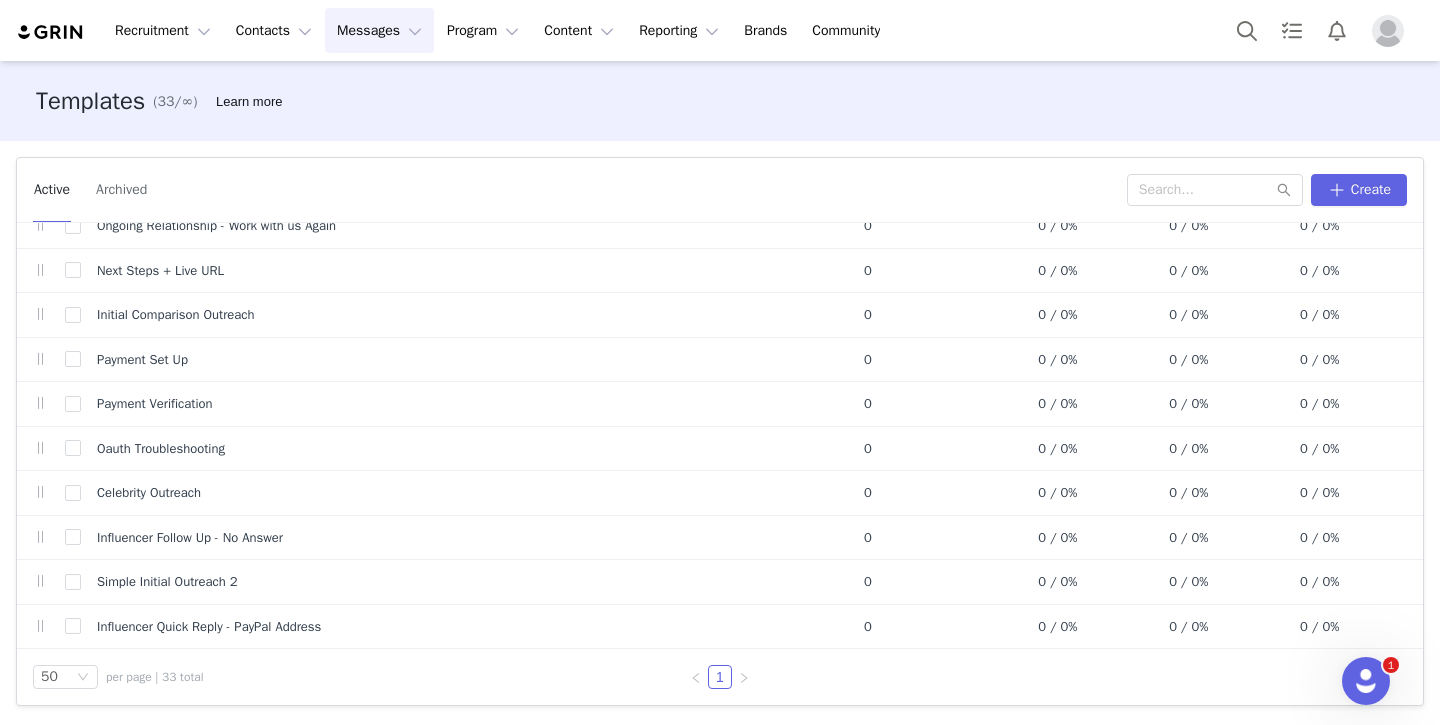 click on "Messages Messages" at bounding box center (379, 30) 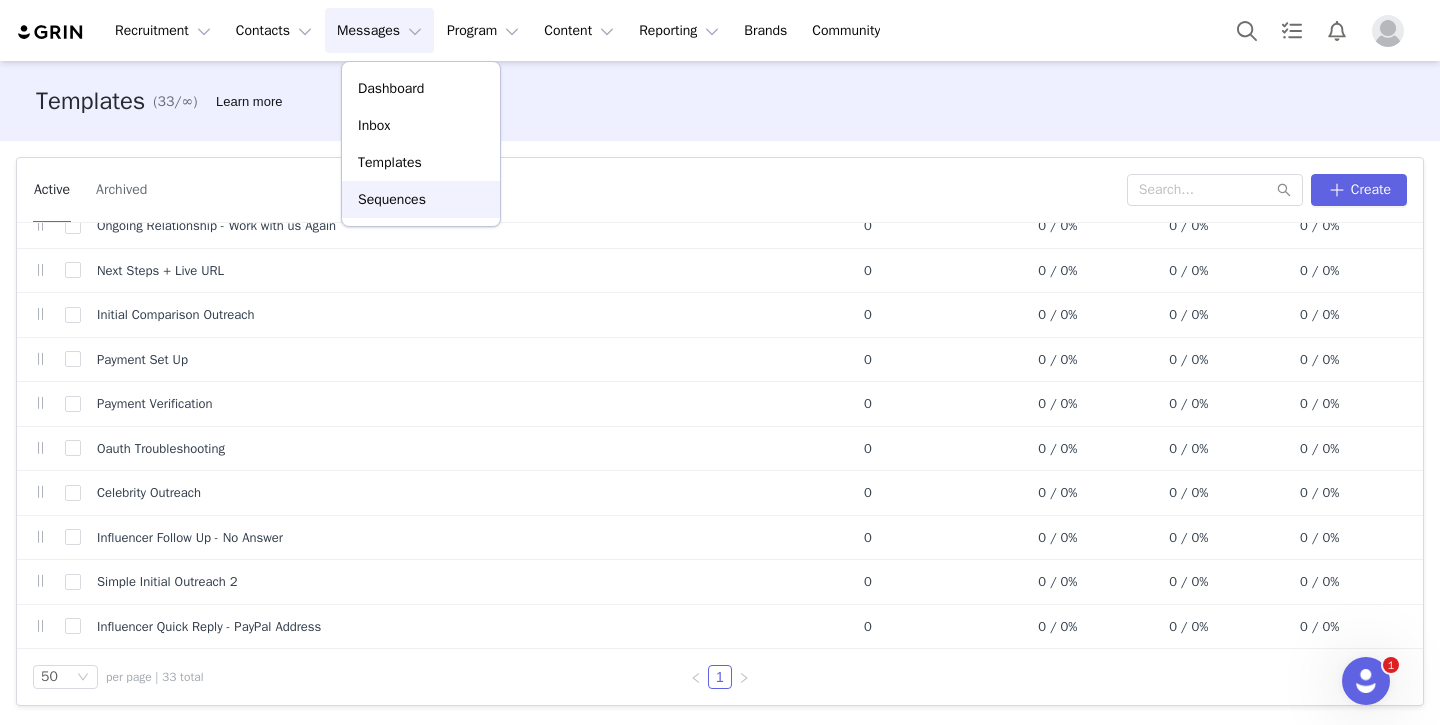click on "Sequences" at bounding box center (392, 199) 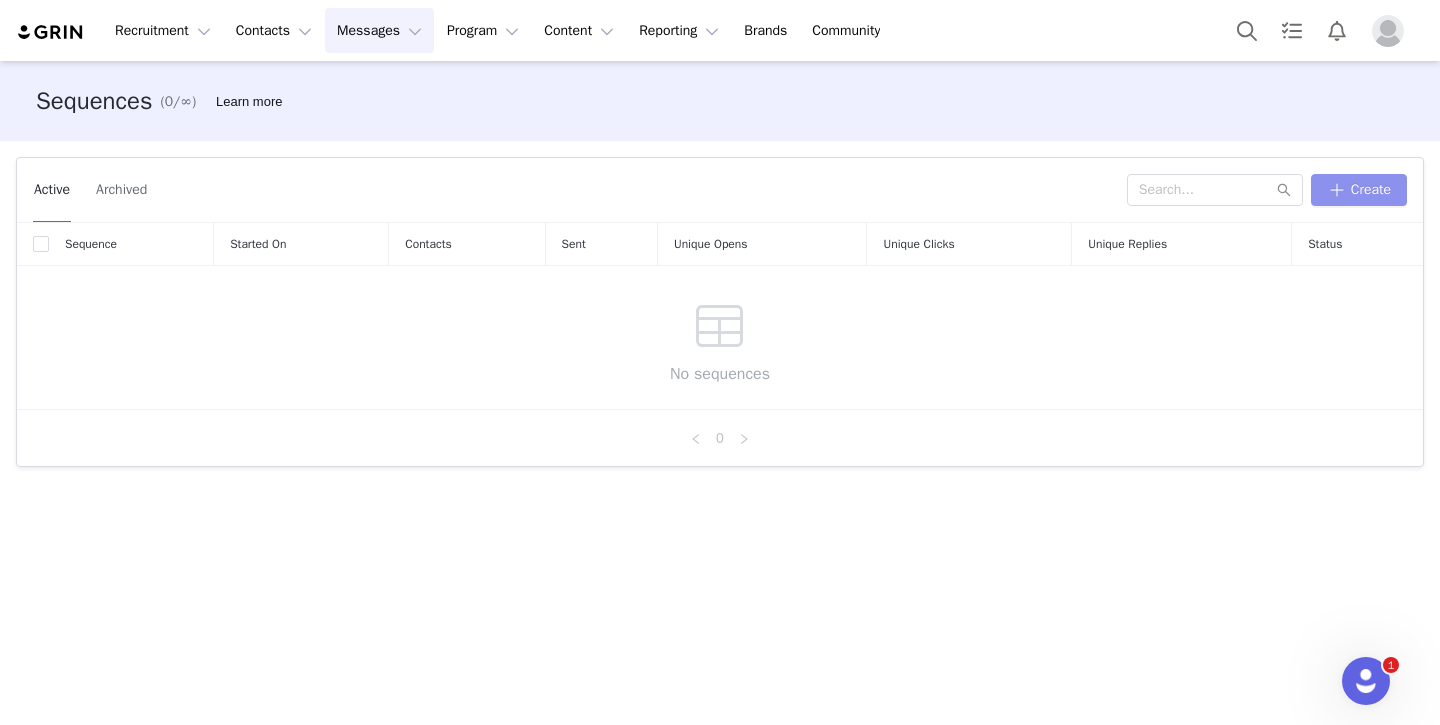 click on "Create" at bounding box center (1359, 190) 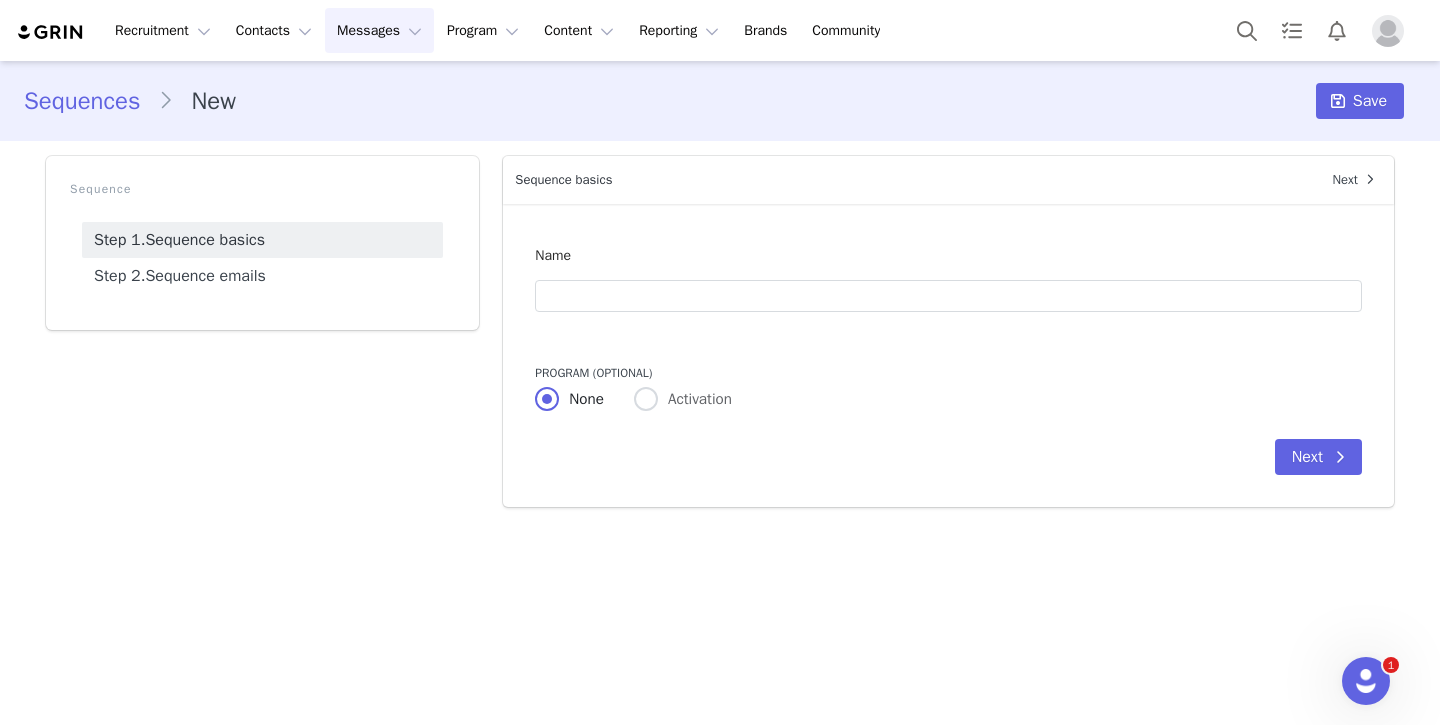 scroll, scrollTop: 0, scrollLeft: 0, axis: both 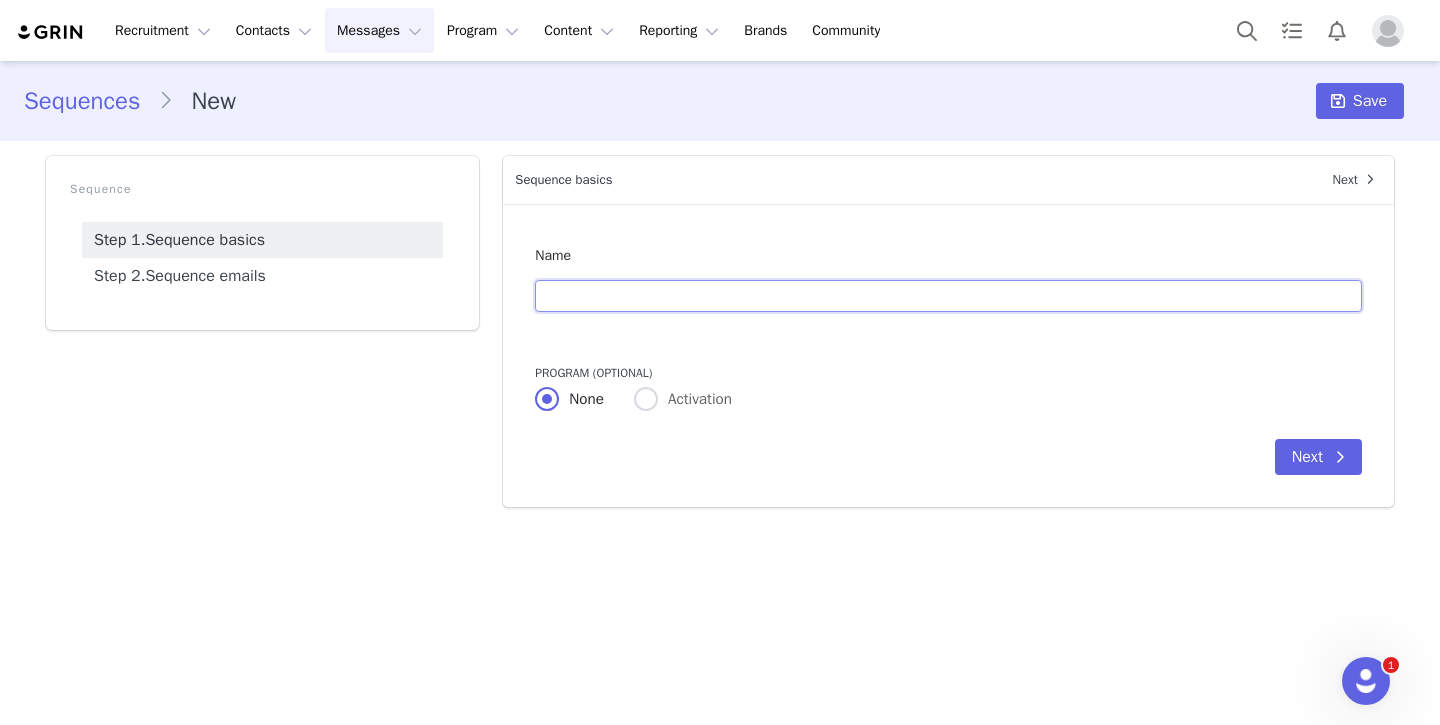 click at bounding box center (948, 296) 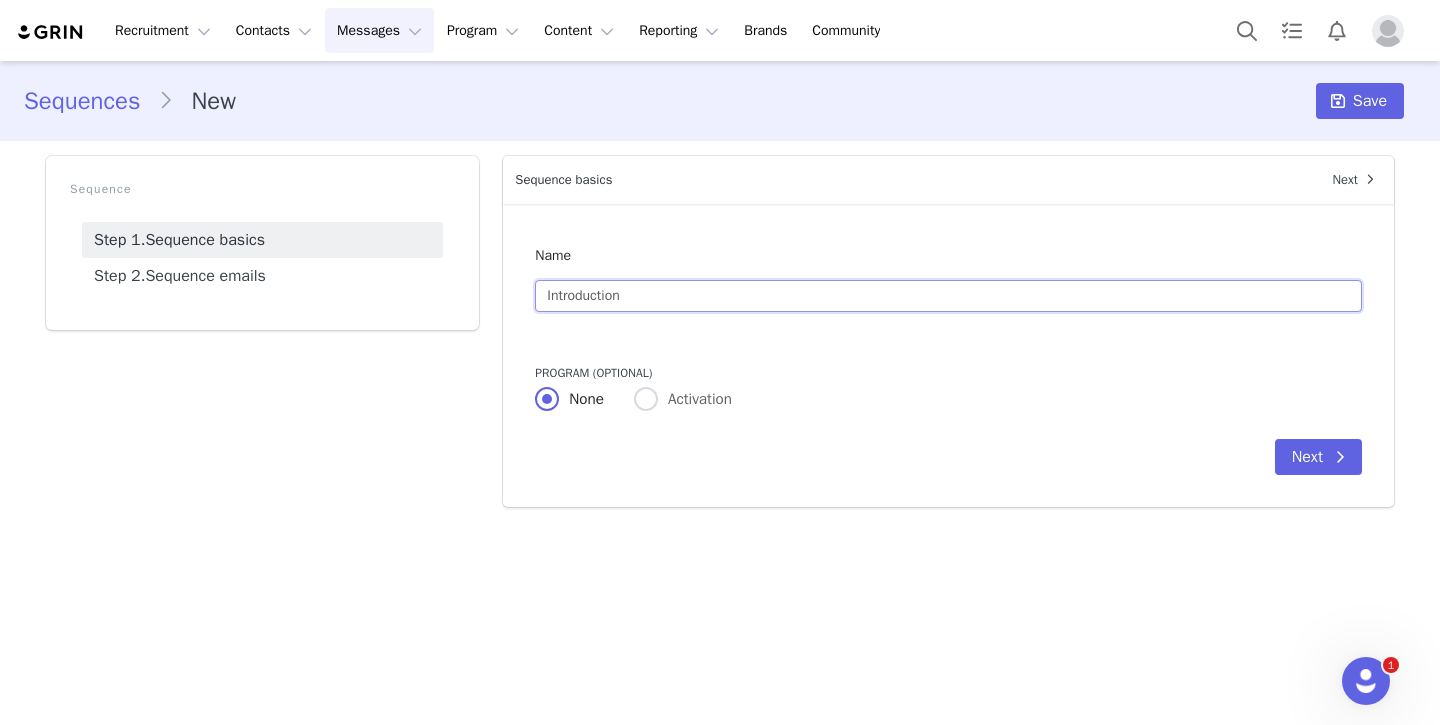click on "Introduction" at bounding box center [948, 296] 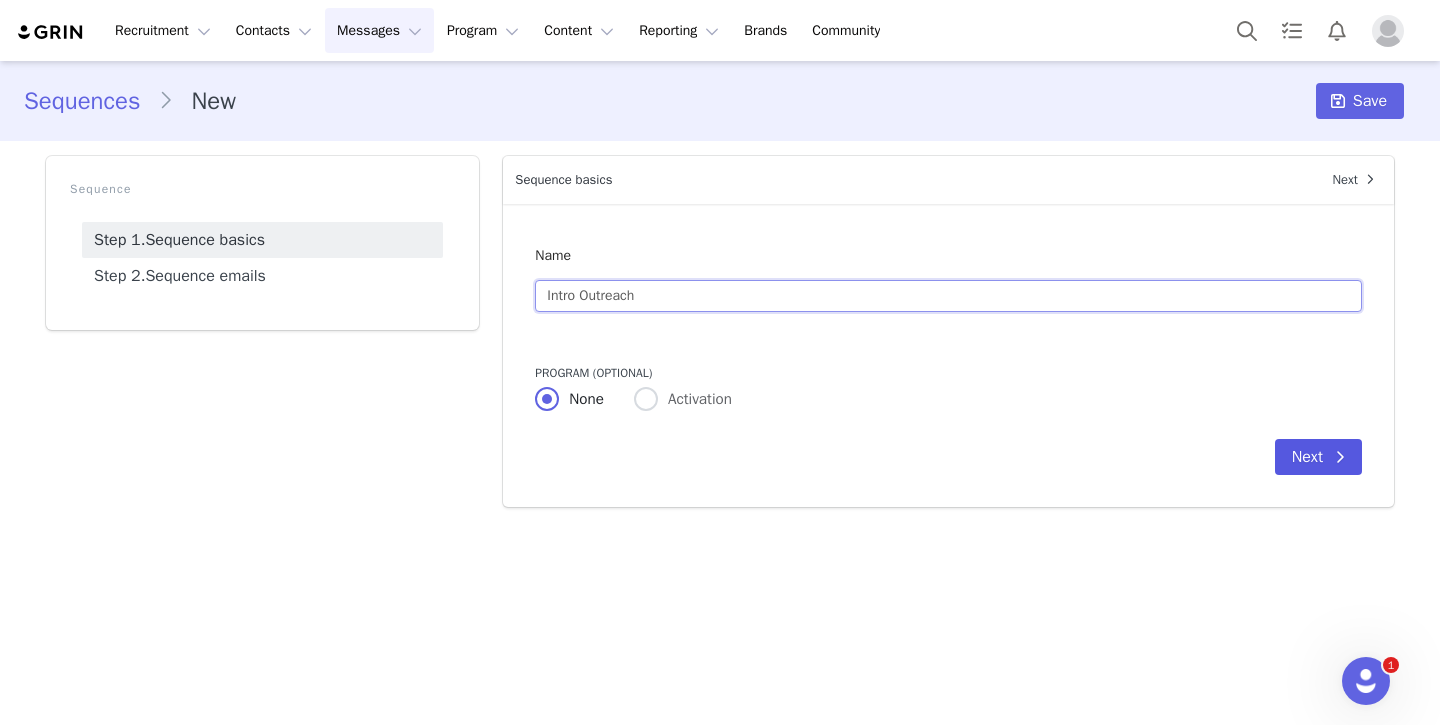 type on "Intro Outreach" 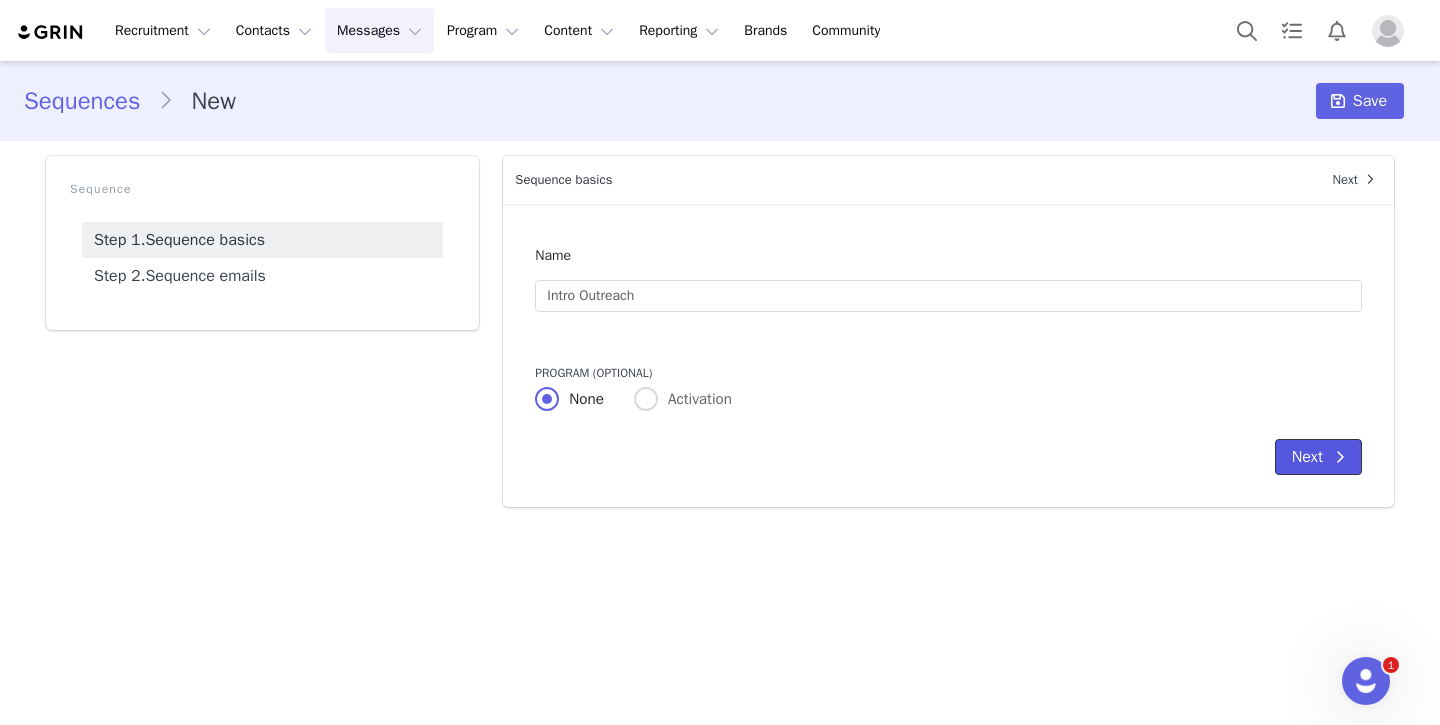 click on "Next" at bounding box center [1318, 457] 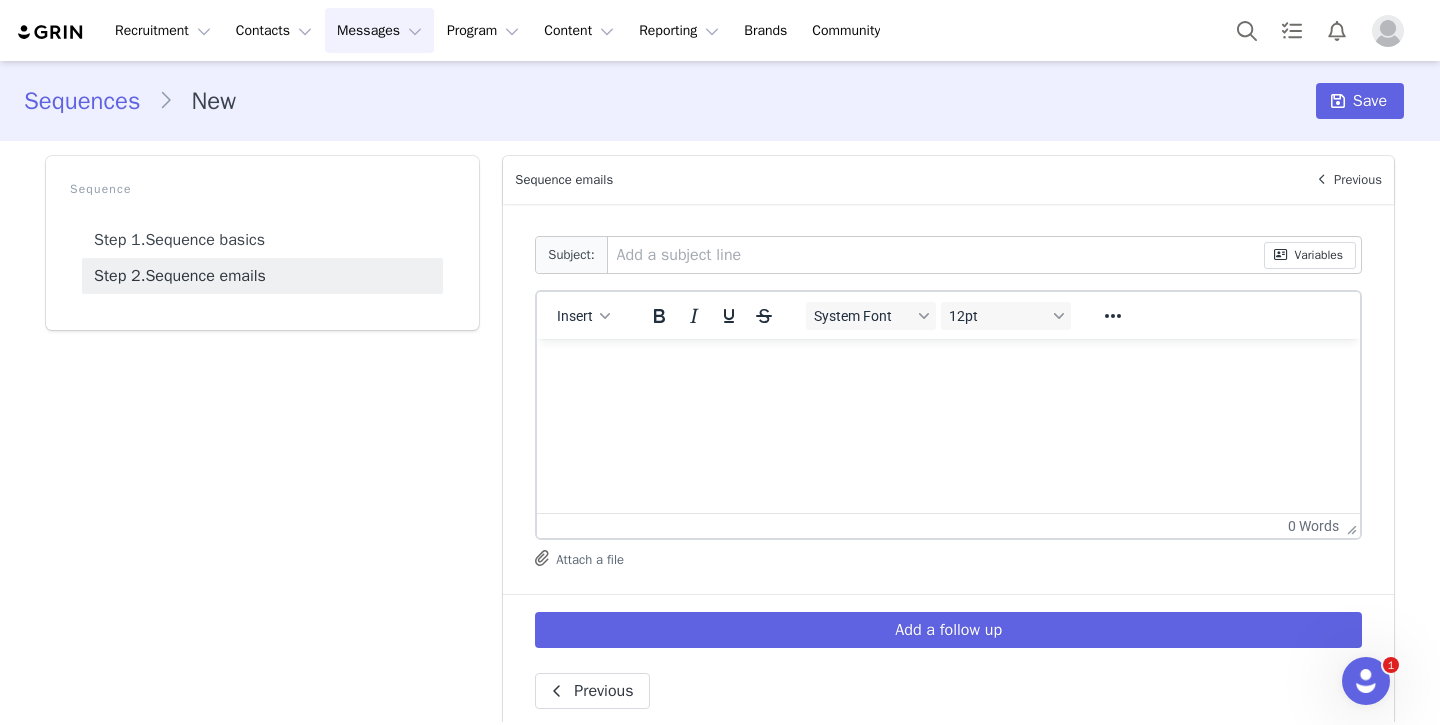 click at bounding box center [936, 255] 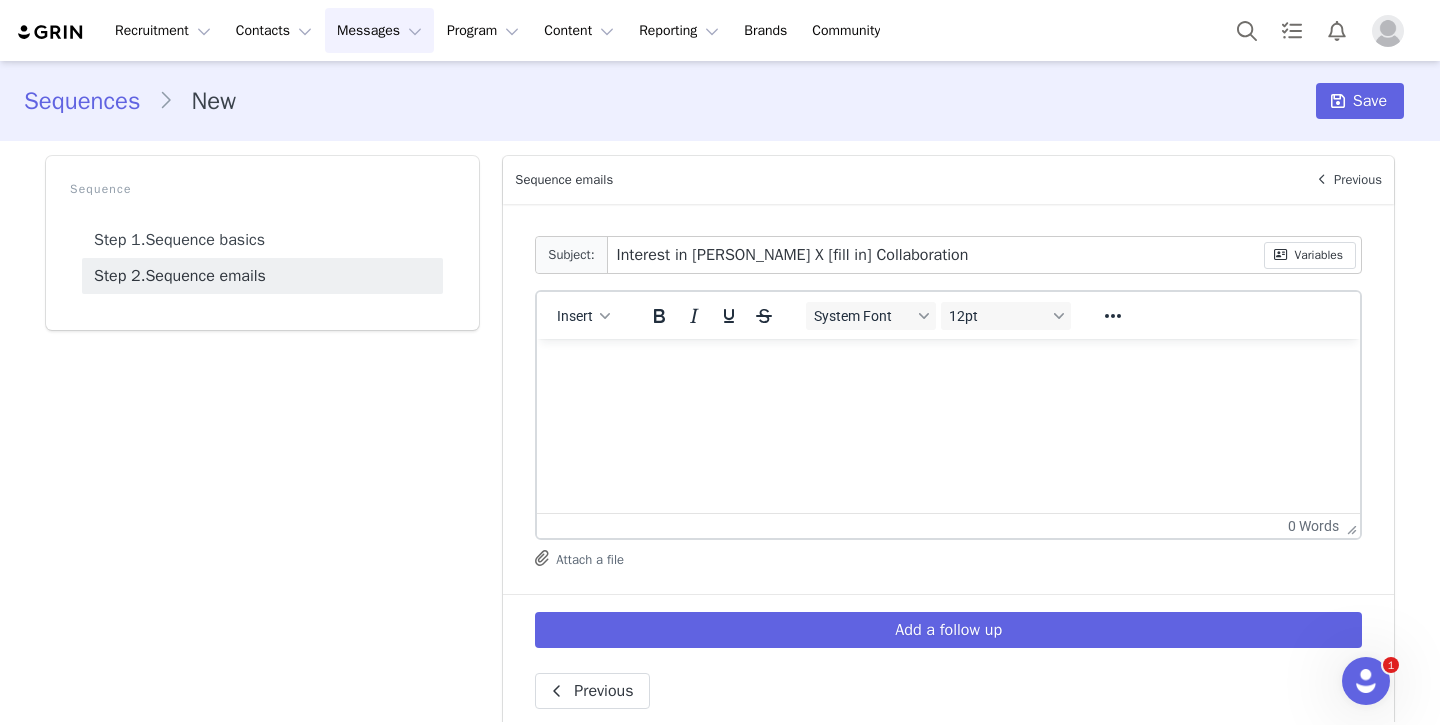 type on "Interest in Steward X [fill in] Collaboration" 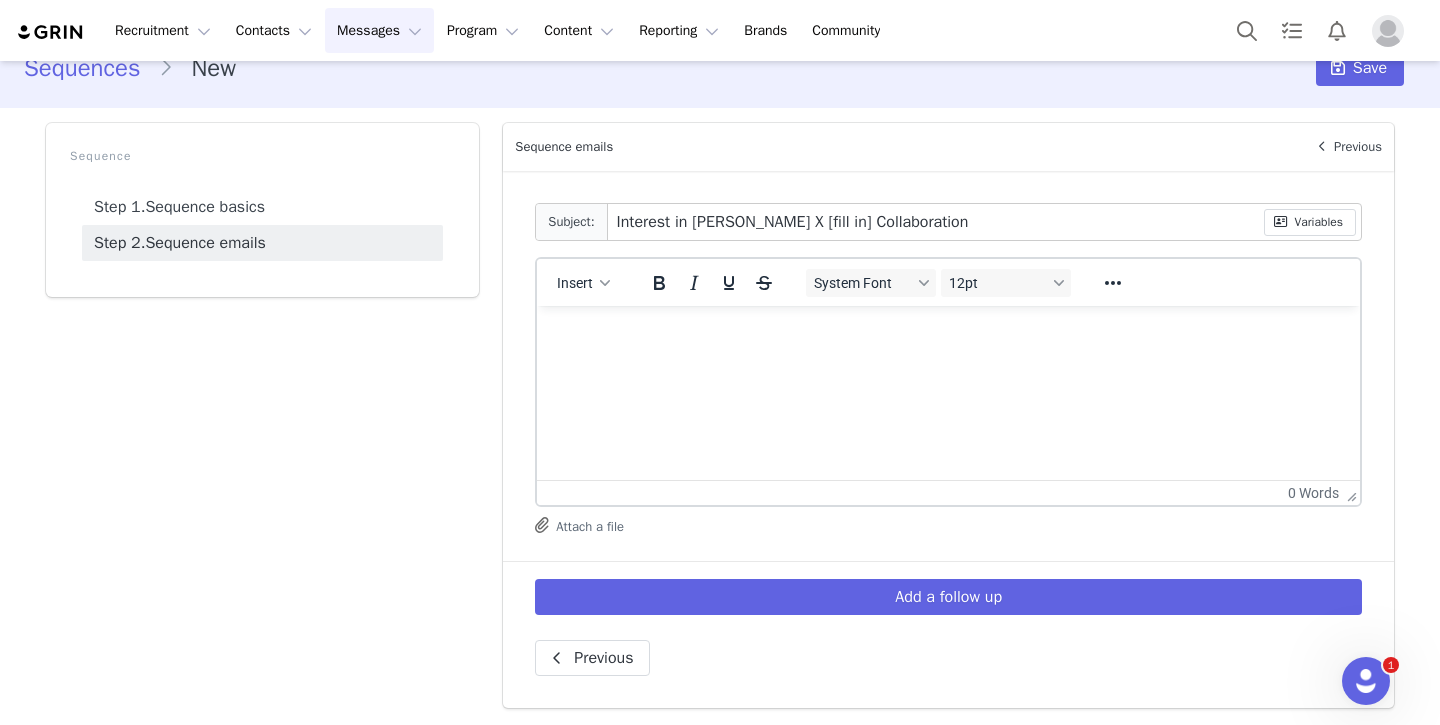 scroll, scrollTop: 0, scrollLeft: 0, axis: both 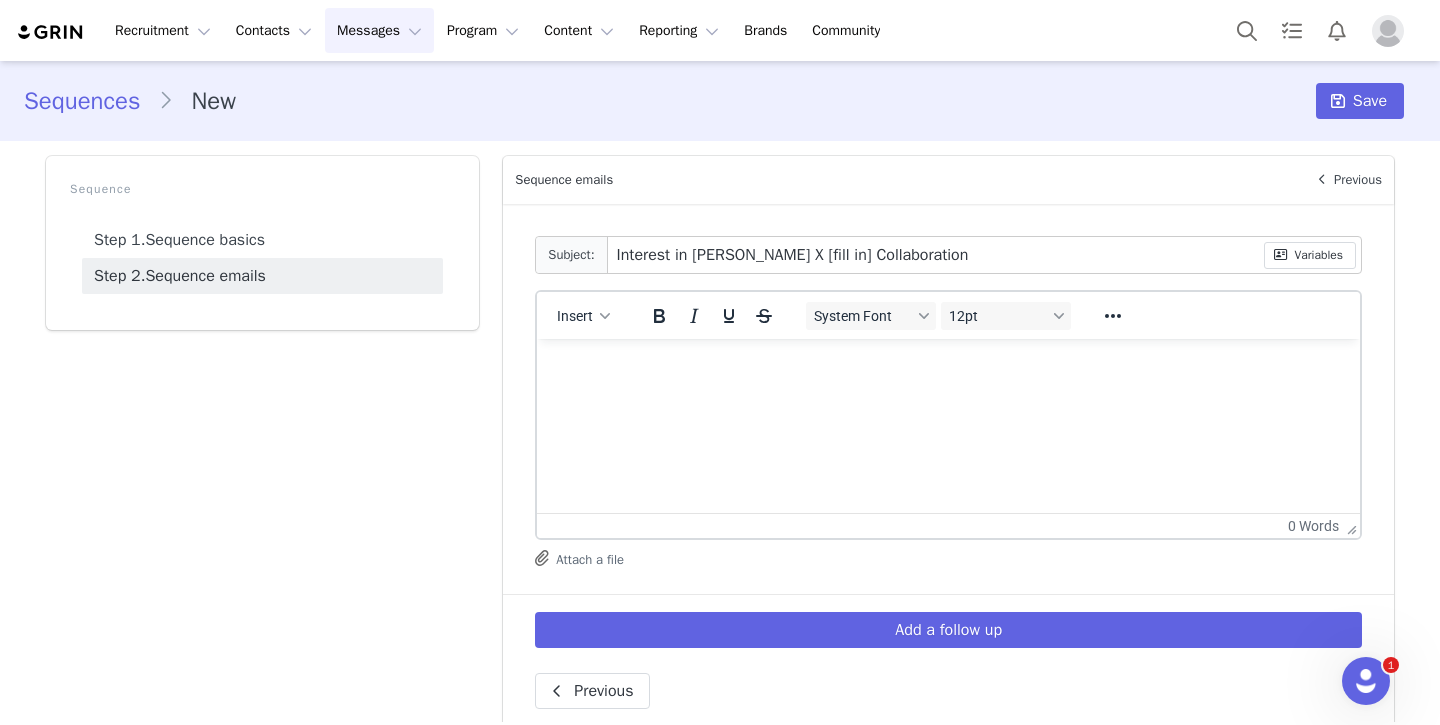 click on "Sequences New Save" at bounding box center [720, 101] 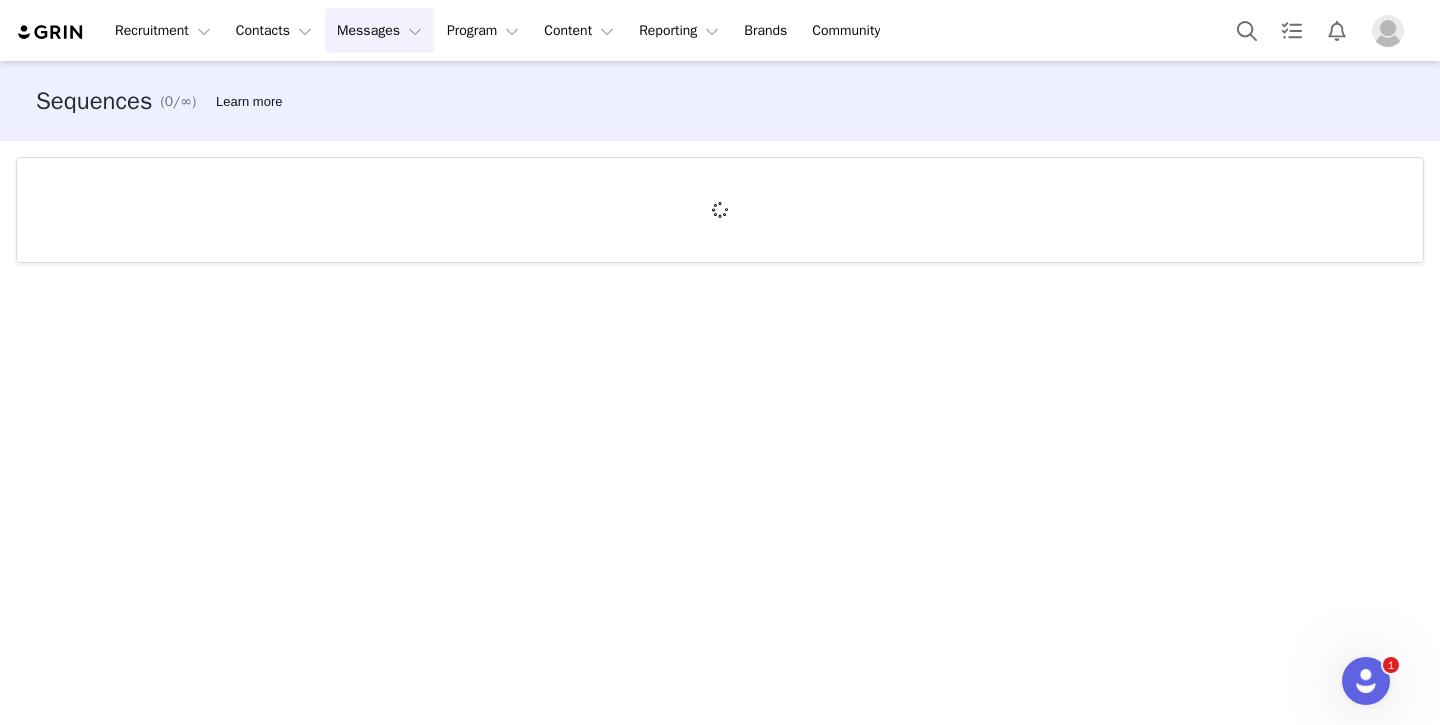 scroll, scrollTop: 0, scrollLeft: 0, axis: both 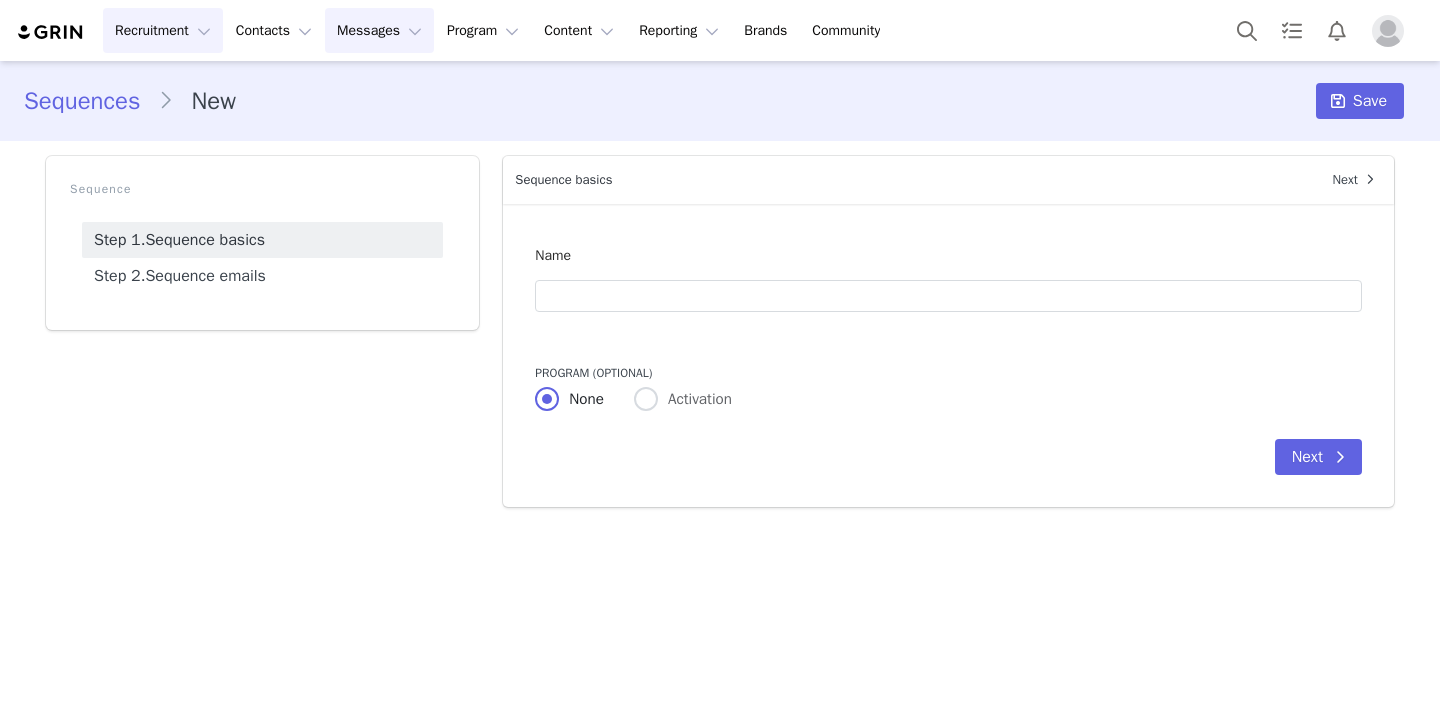 click on "Recruitment Recruitment" at bounding box center [163, 30] 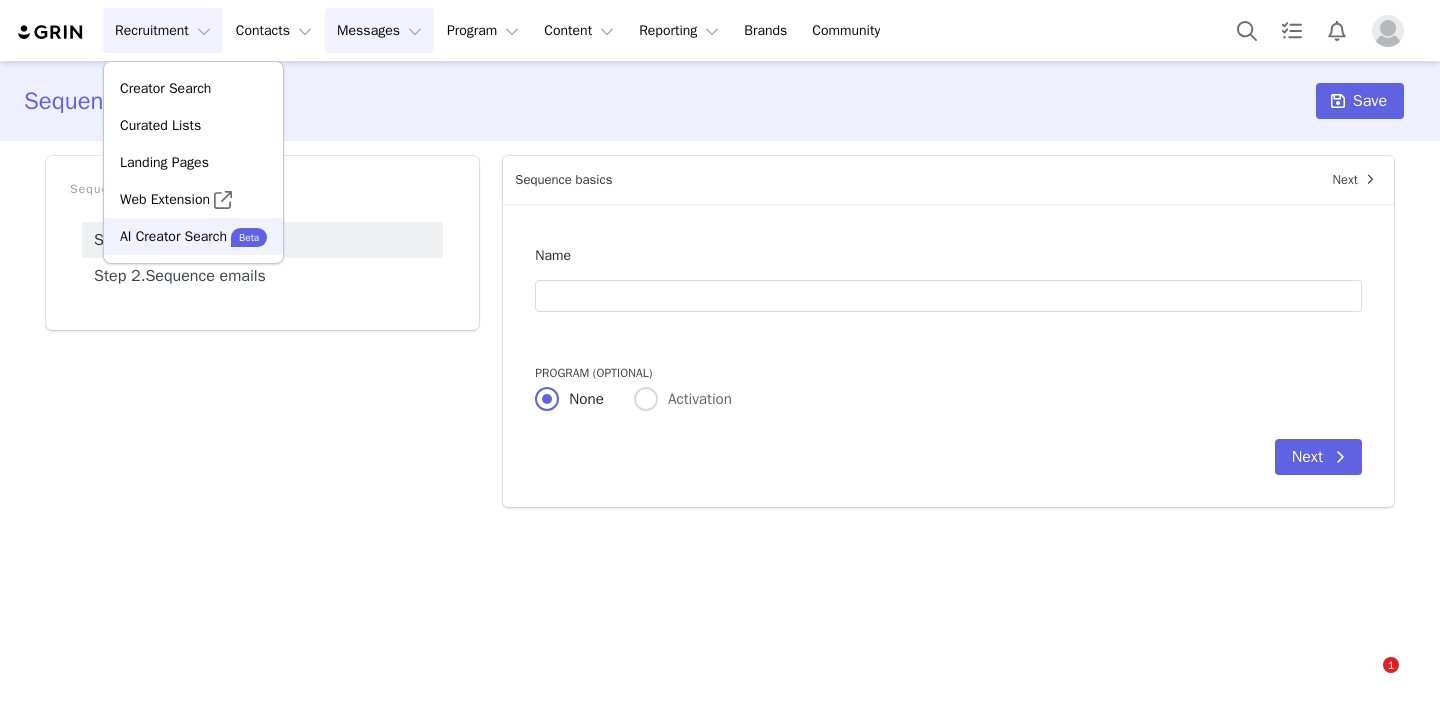 click on "AI Creator Search" at bounding box center (173, 236) 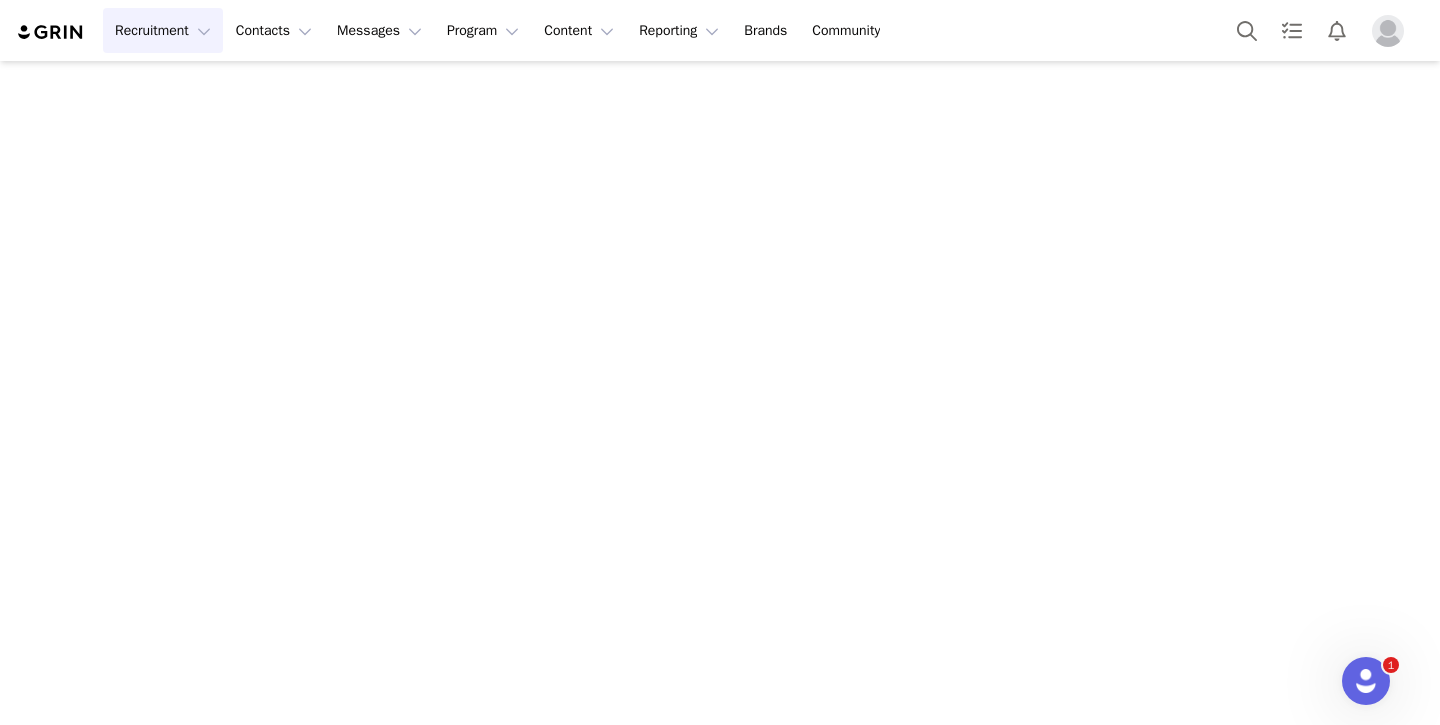 scroll, scrollTop: 0, scrollLeft: 0, axis: both 